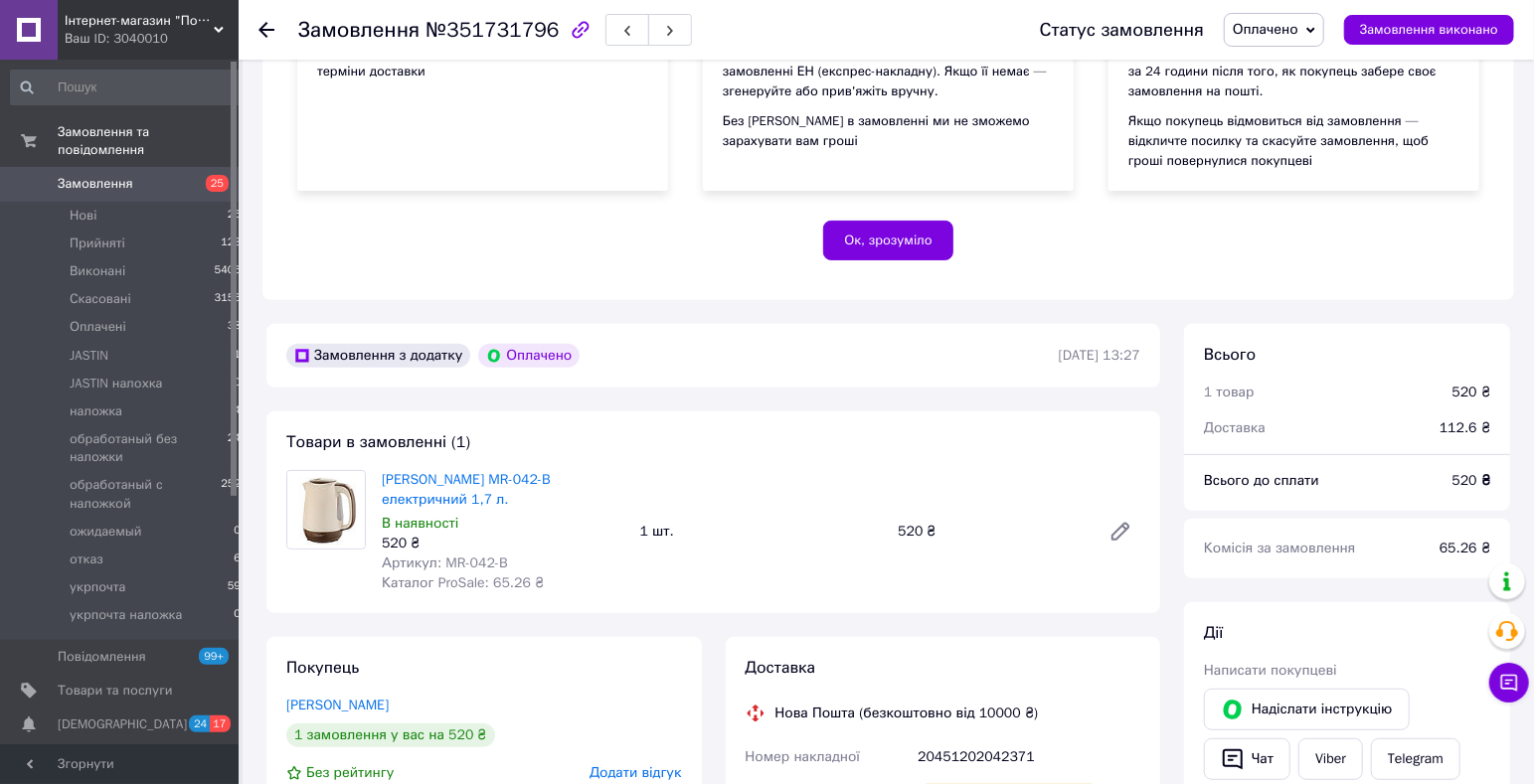 scroll, scrollTop: 417, scrollLeft: 0, axis: vertical 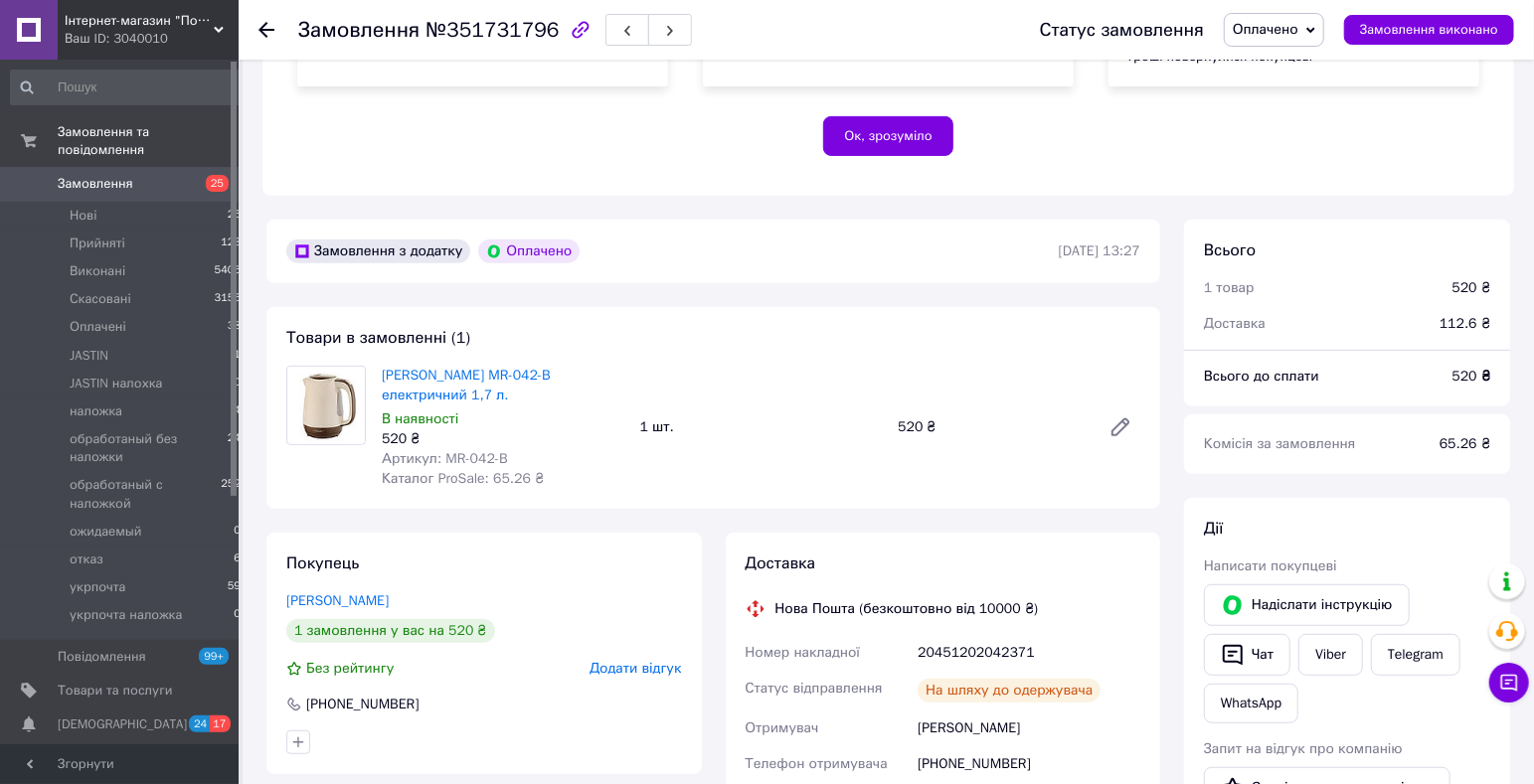click on "Замовлення" at bounding box center (95, 184) 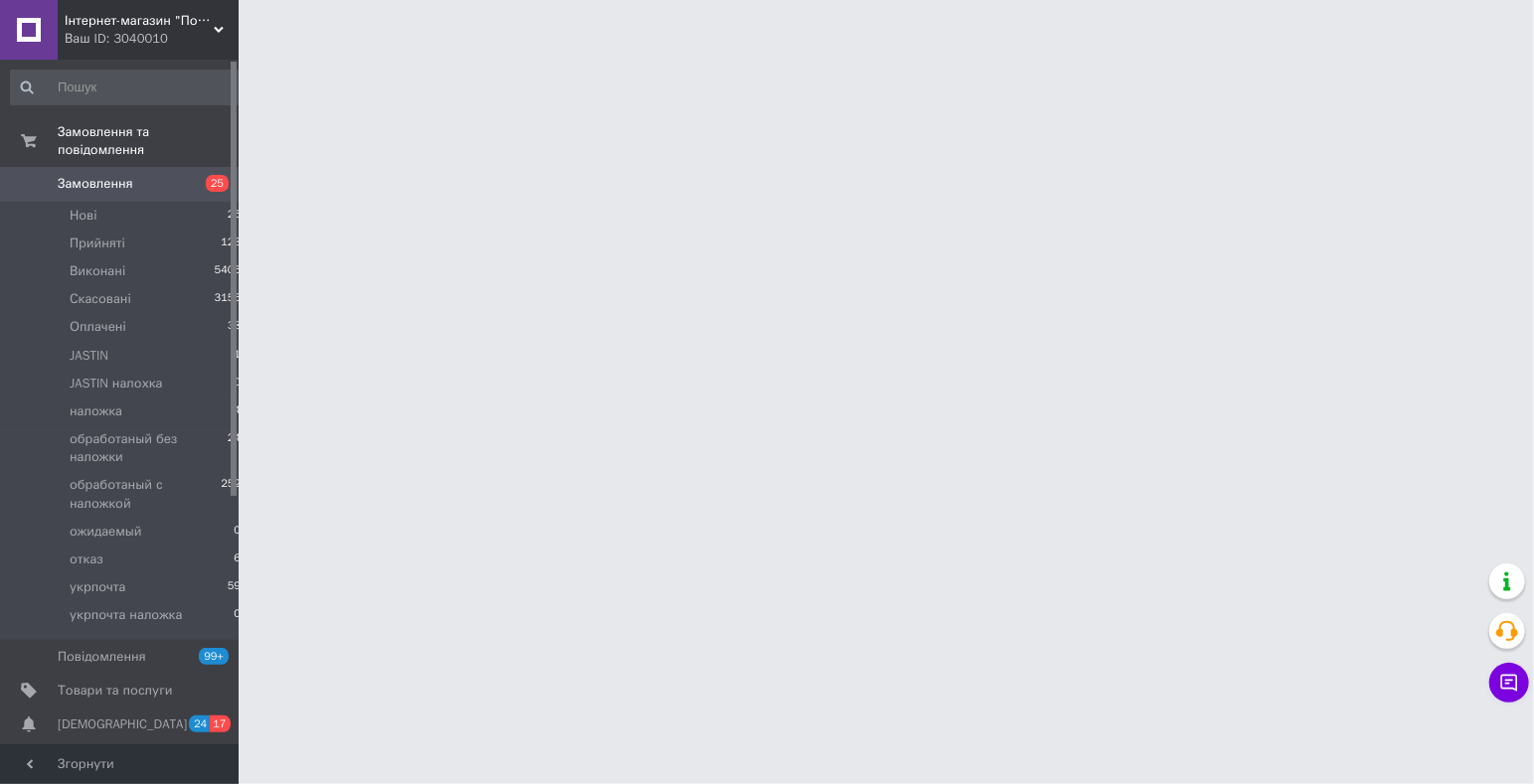 scroll, scrollTop: 0, scrollLeft: 0, axis: both 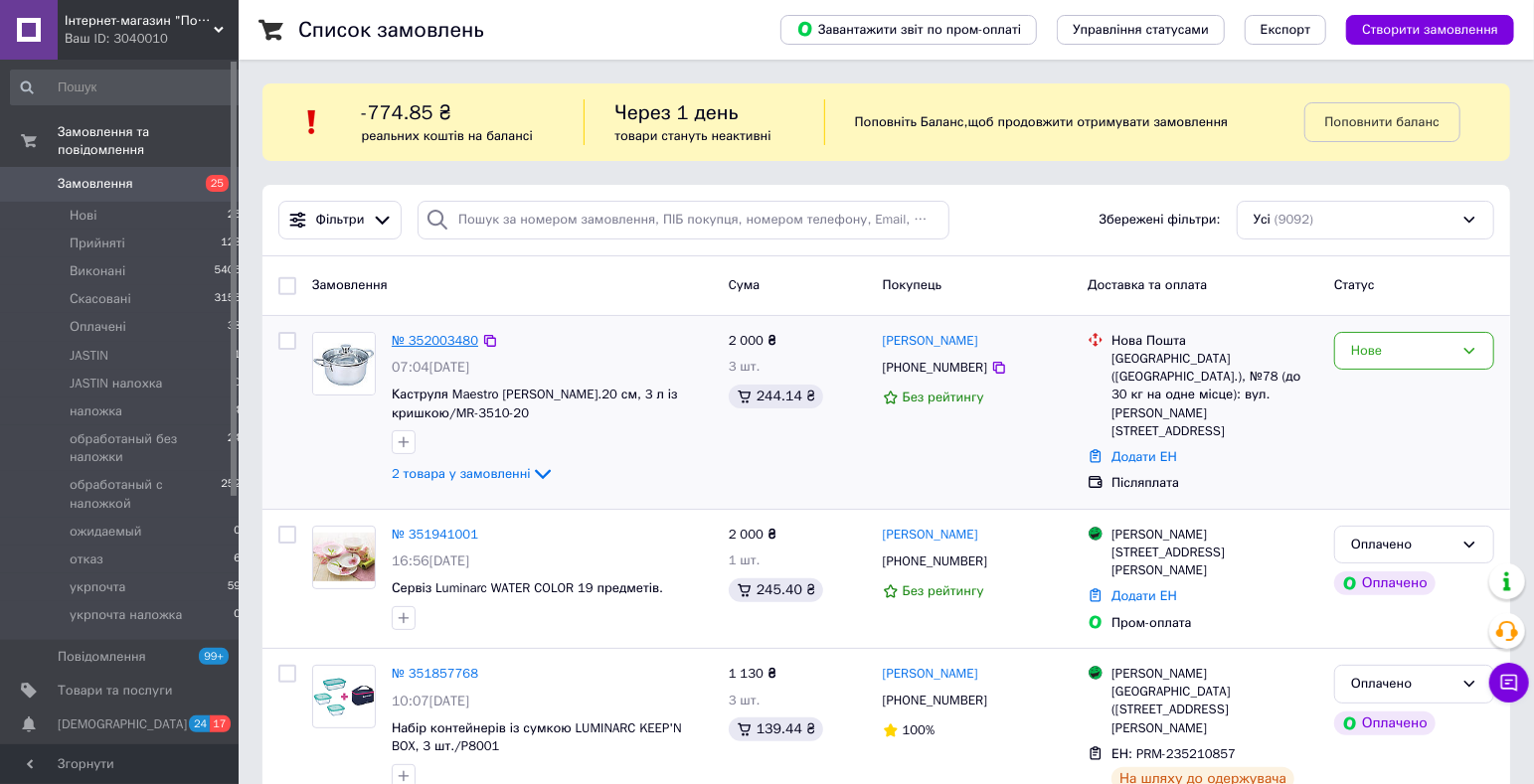 click on "№ 352003480" at bounding box center (434, 340) 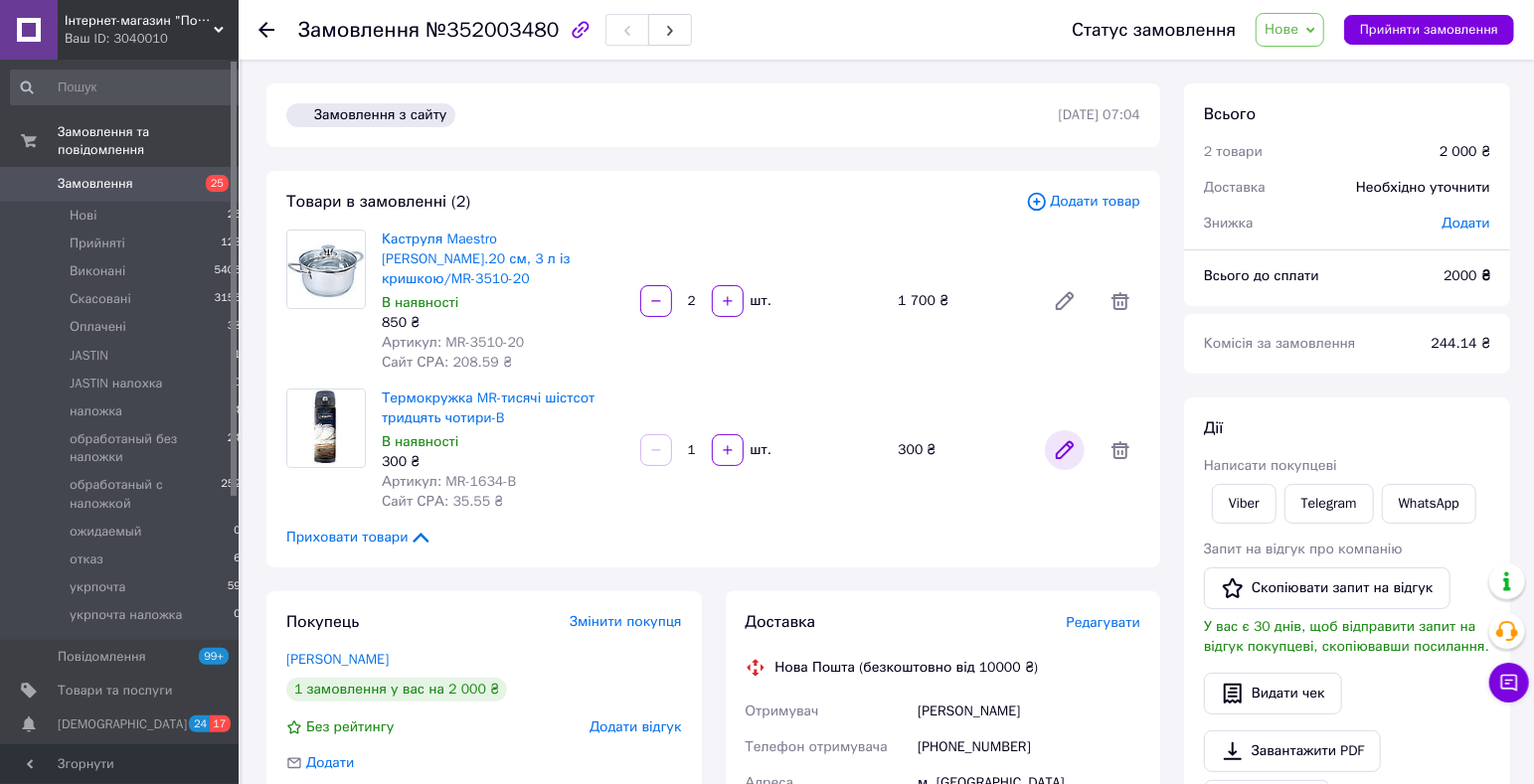 click 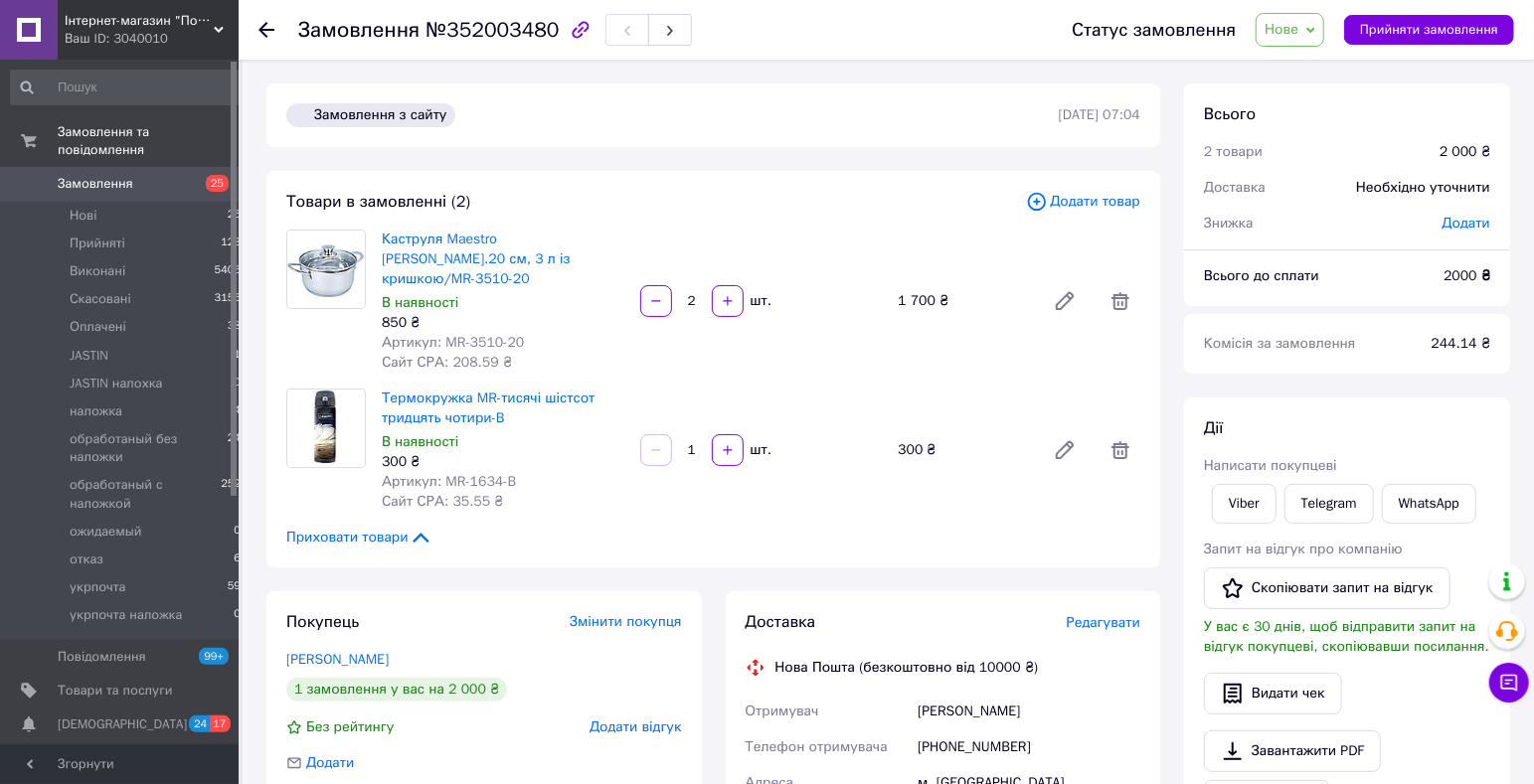 click on "Замовлення" at bounding box center (95, 184) 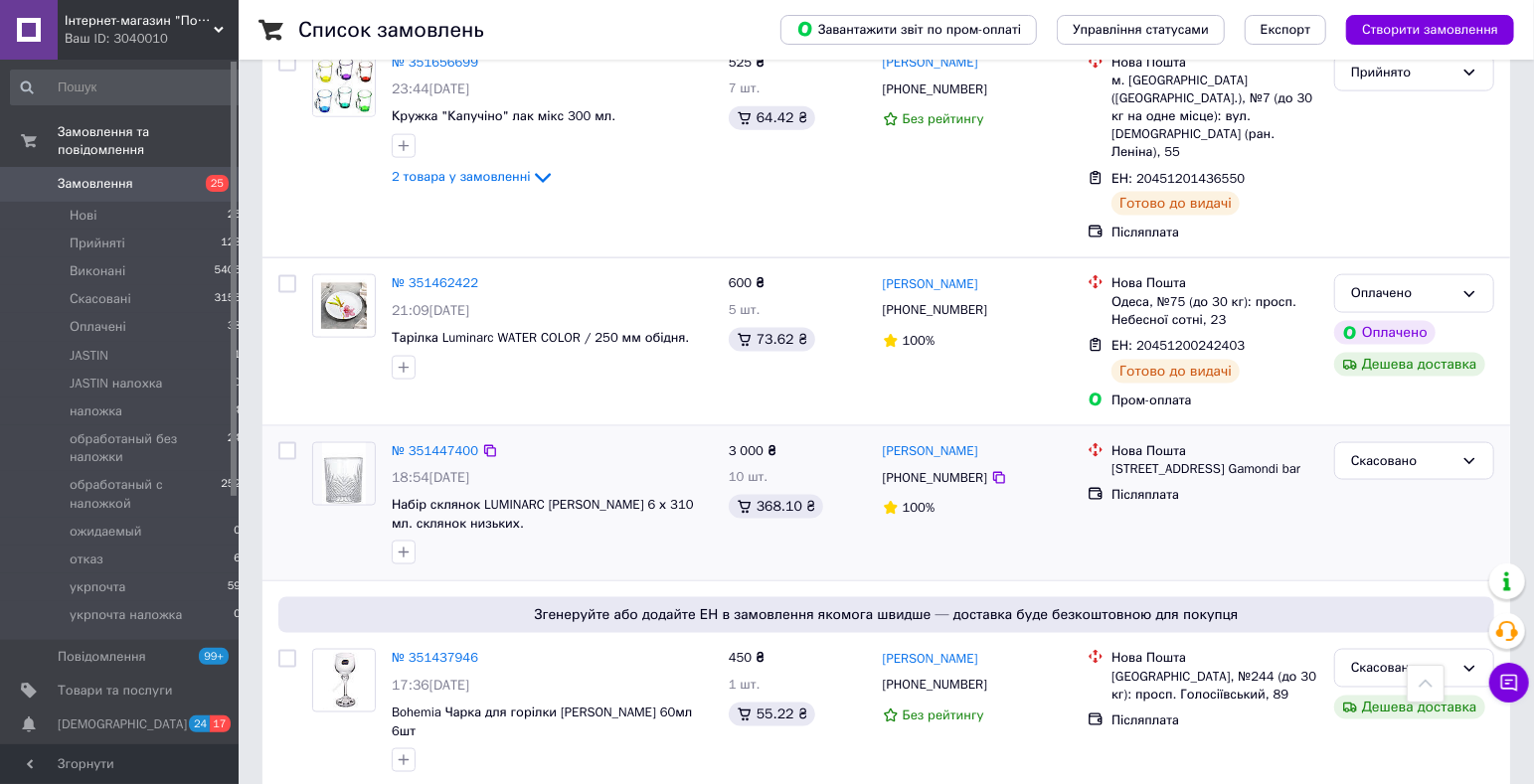 scroll, scrollTop: 1252, scrollLeft: 0, axis: vertical 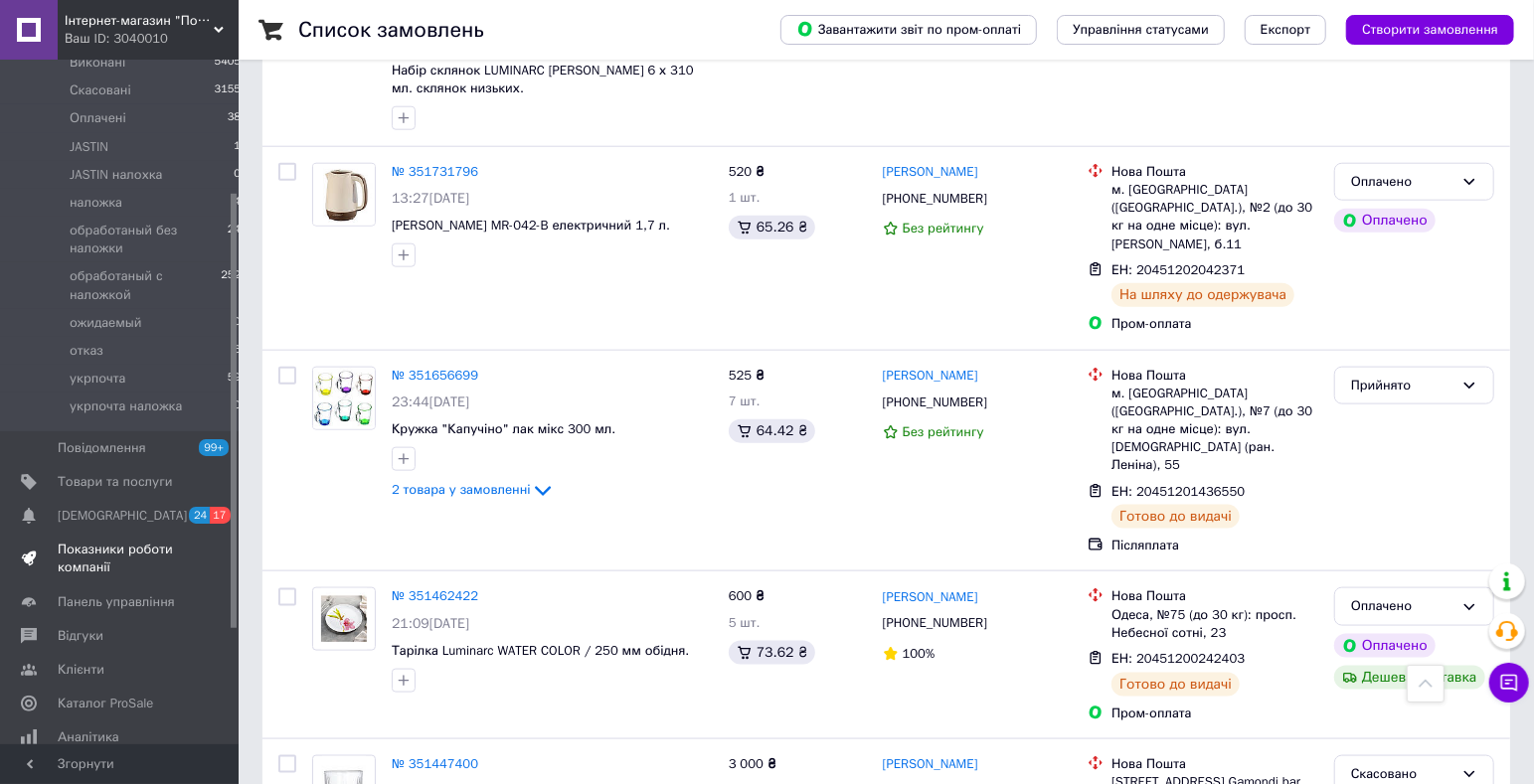 click on "Показники роботи компанії" at bounding box center [120, 558] 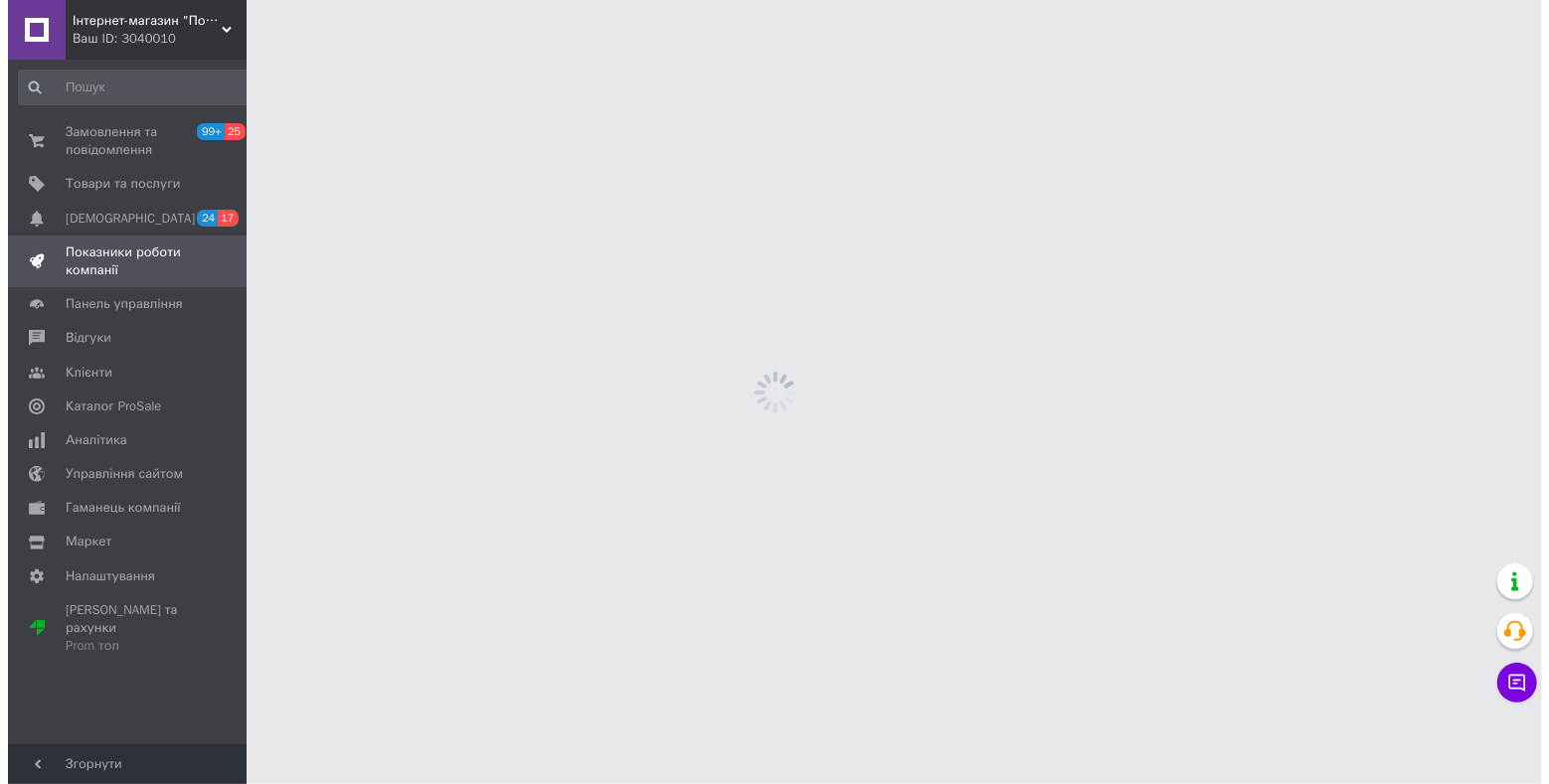 scroll, scrollTop: 0, scrollLeft: 0, axis: both 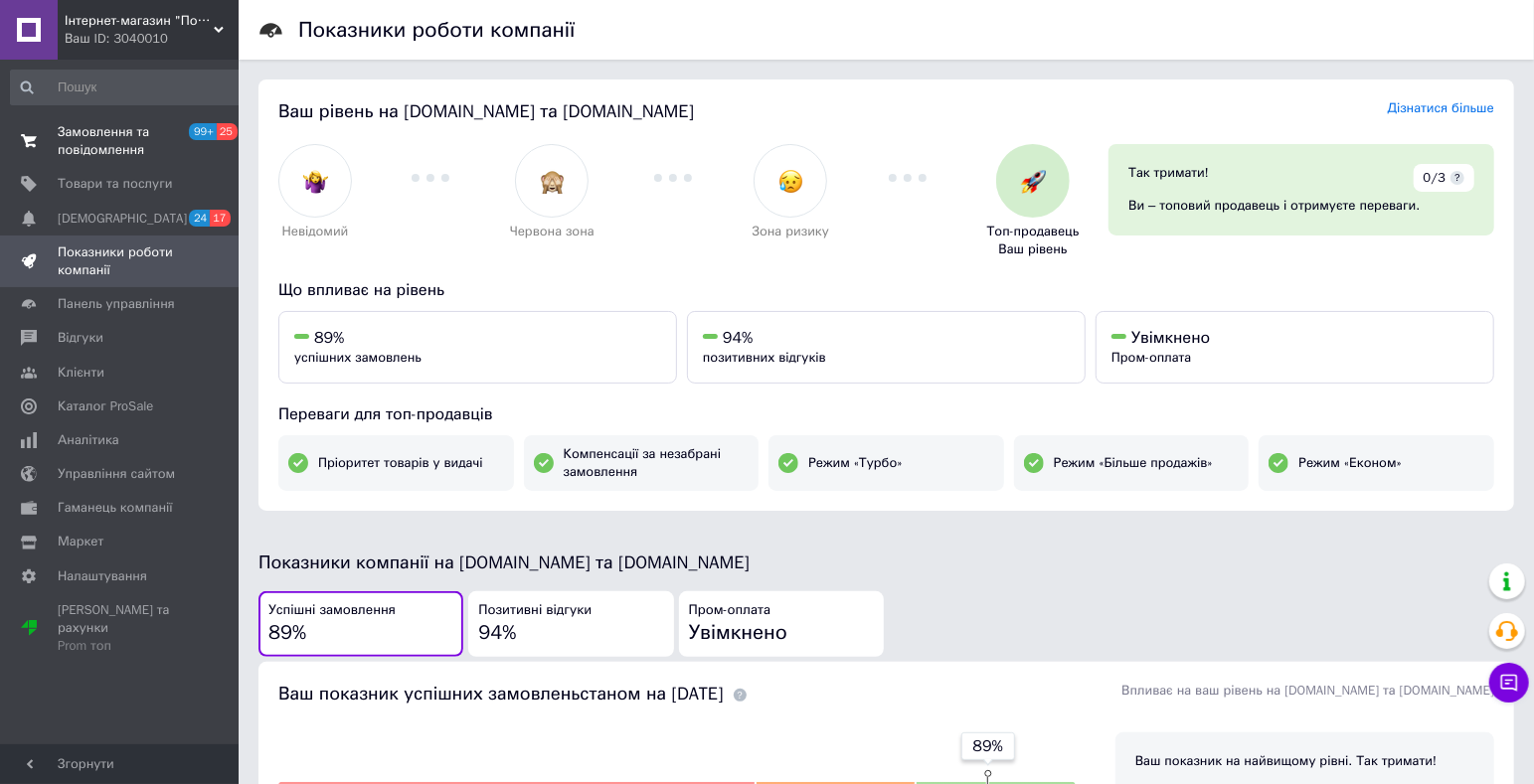 click on "Замовлення та повідомлення" at bounding box center (120, 141) 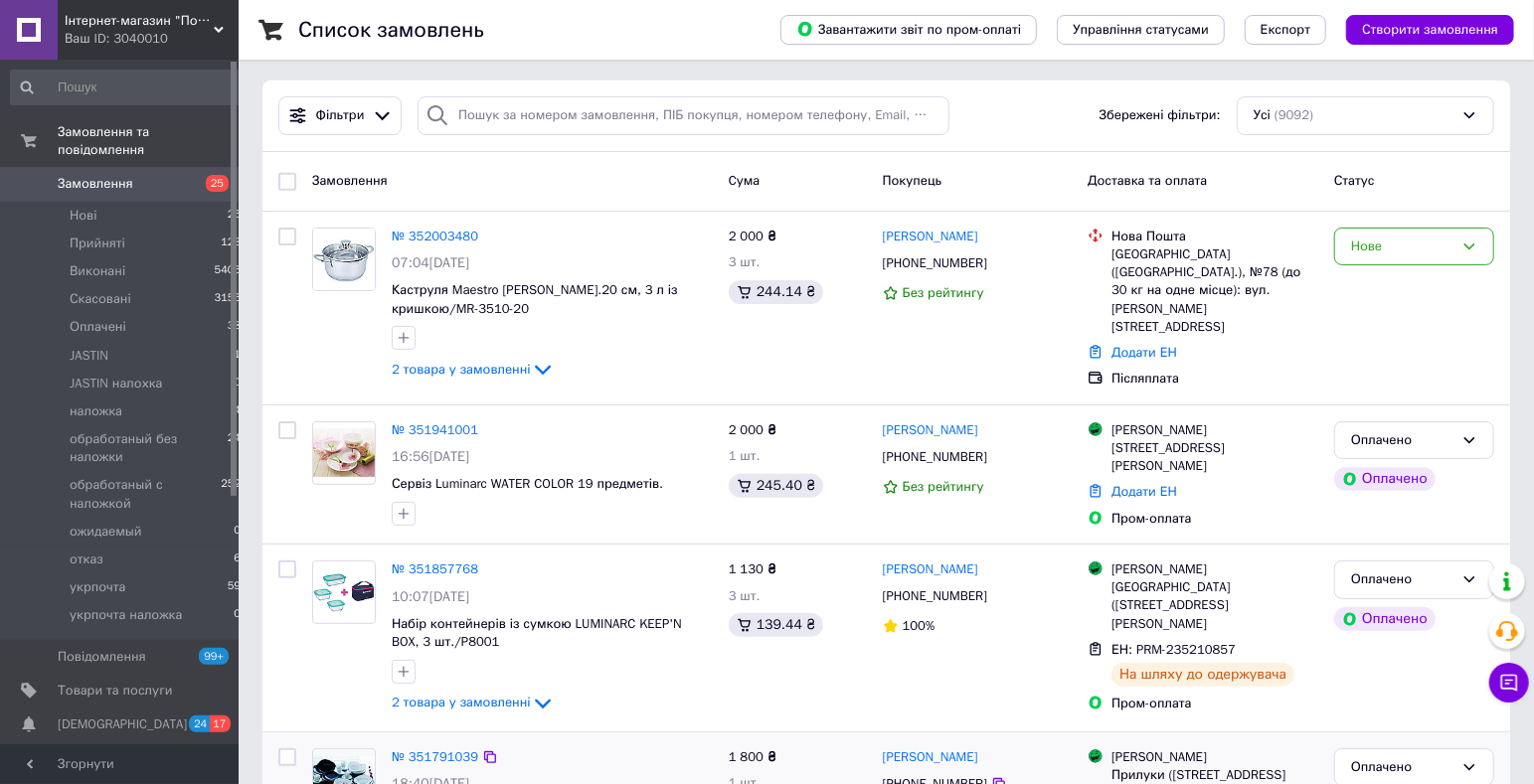 scroll, scrollTop: 0, scrollLeft: 0, axis: both 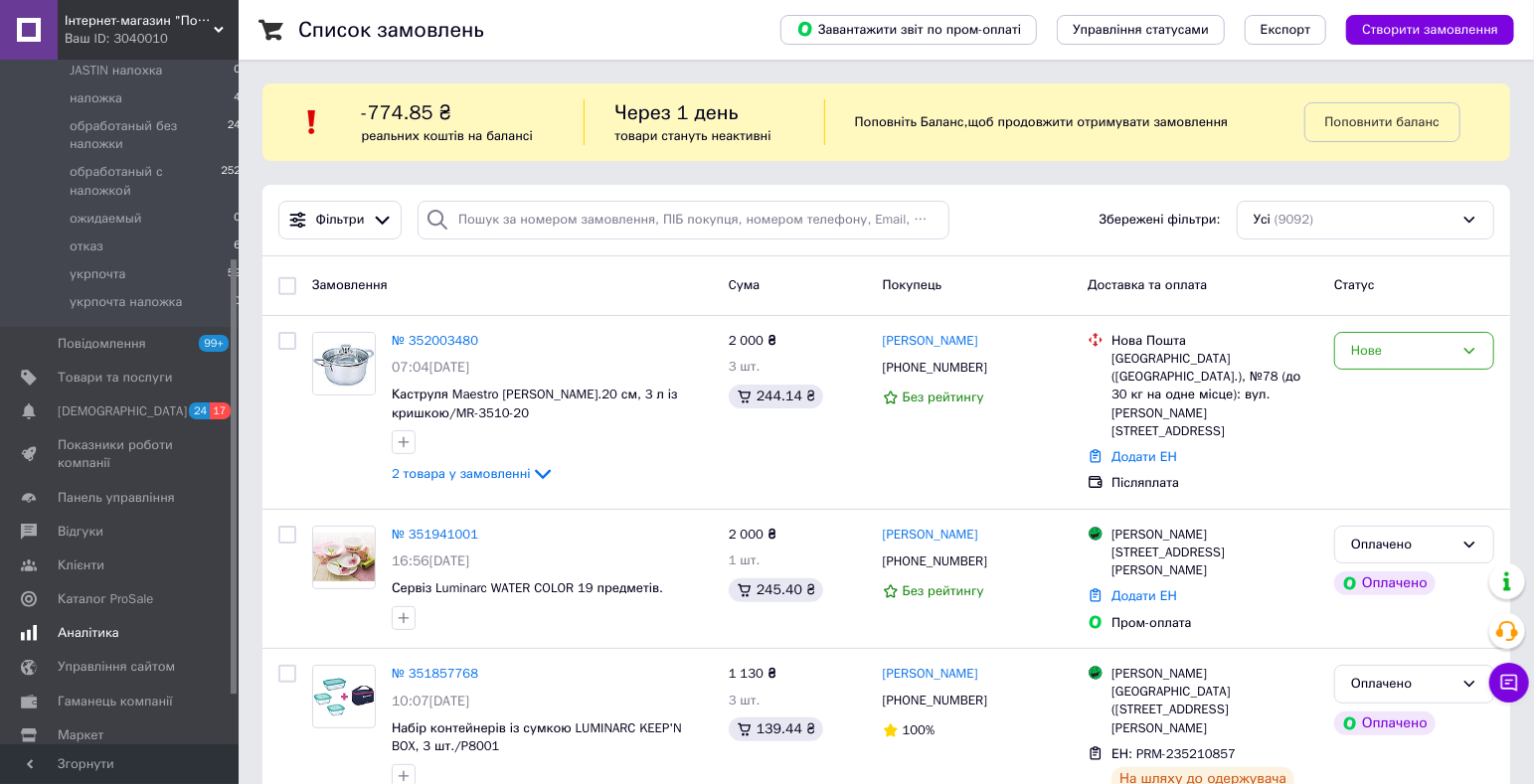 click on "Аналітика" at bounding box center (88, 633) 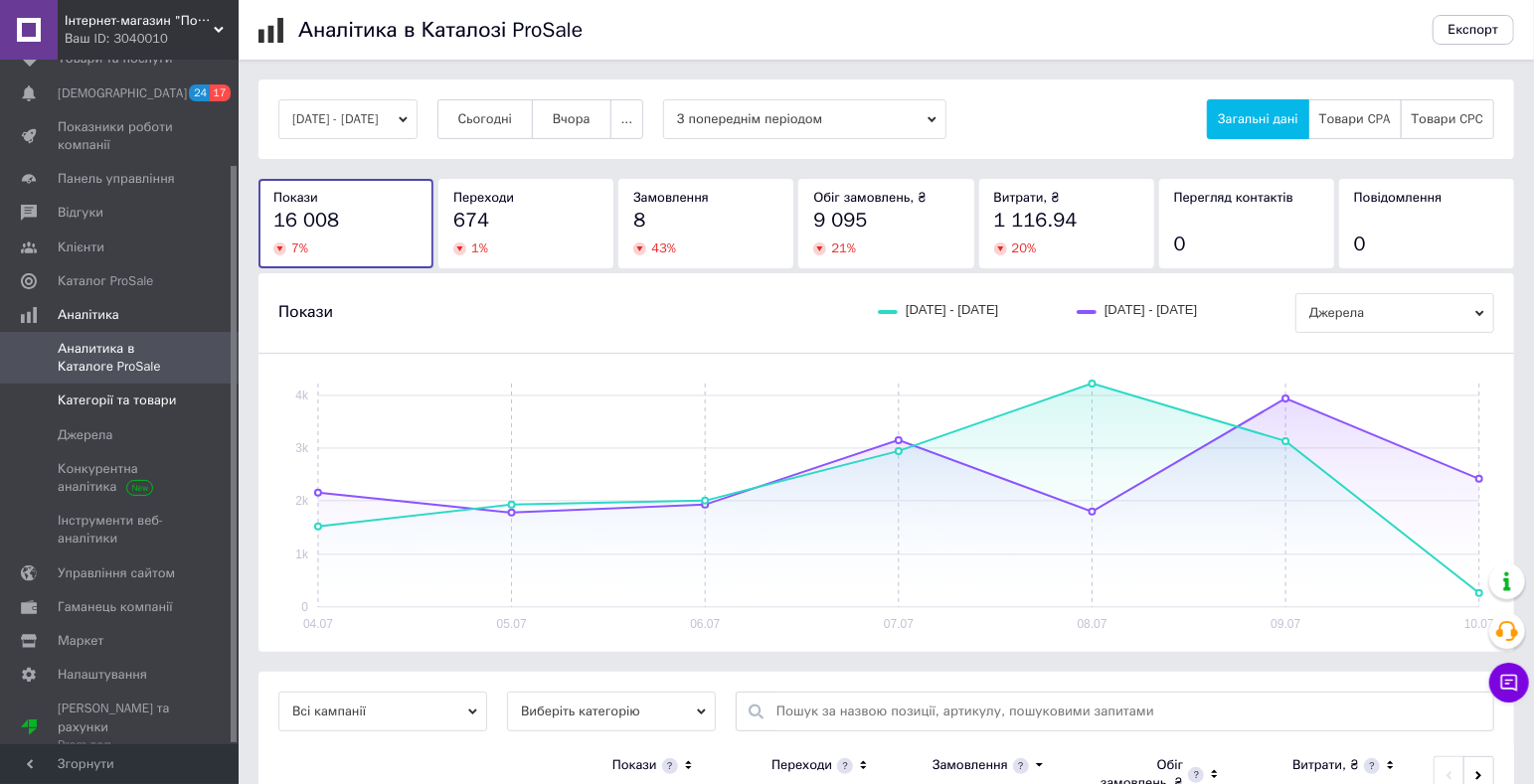scroll, scrollTop: 0, scrollLeft: 0, axis: both 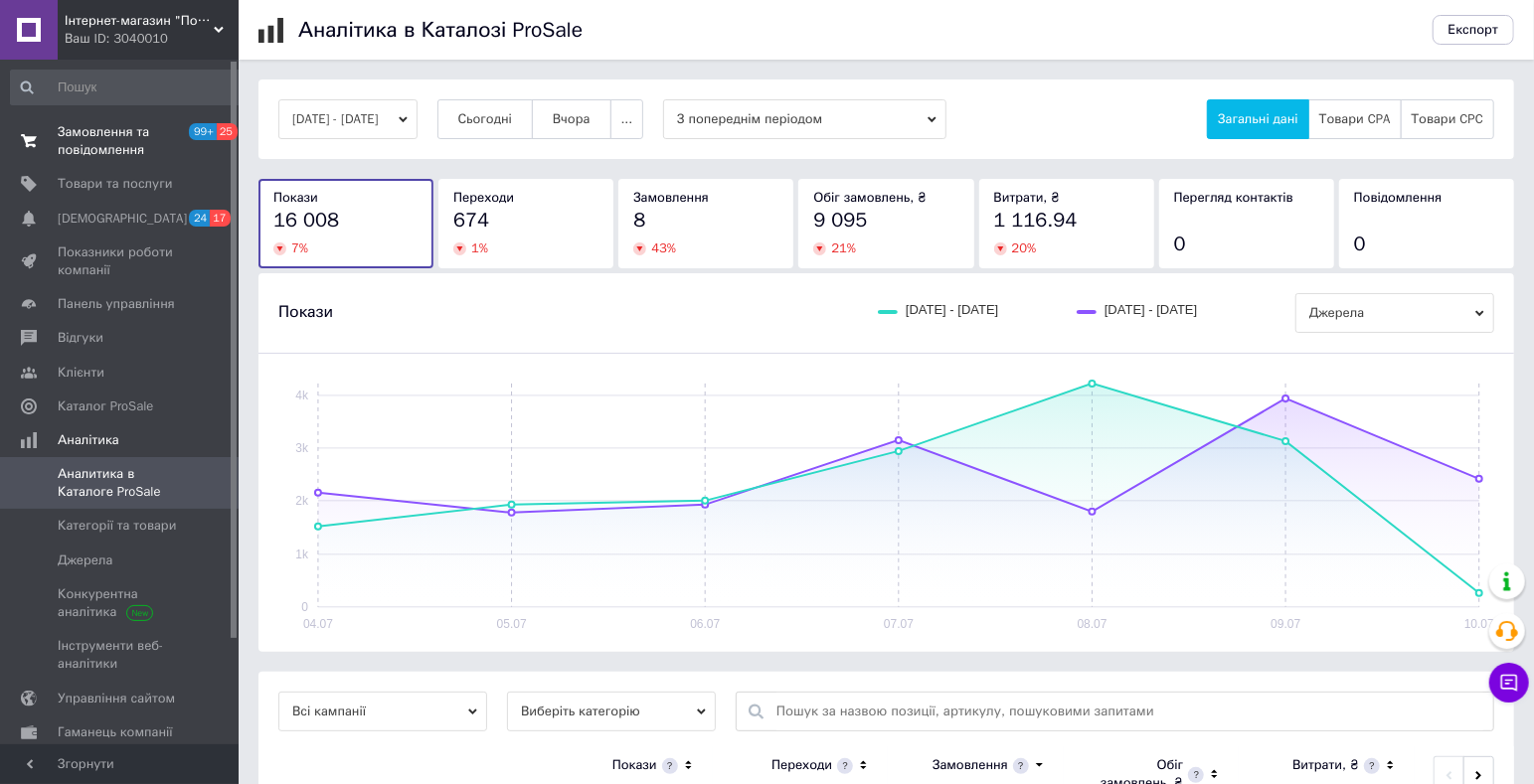 click on "Замовлення та повідомлення" at bounding box center (120, 141) 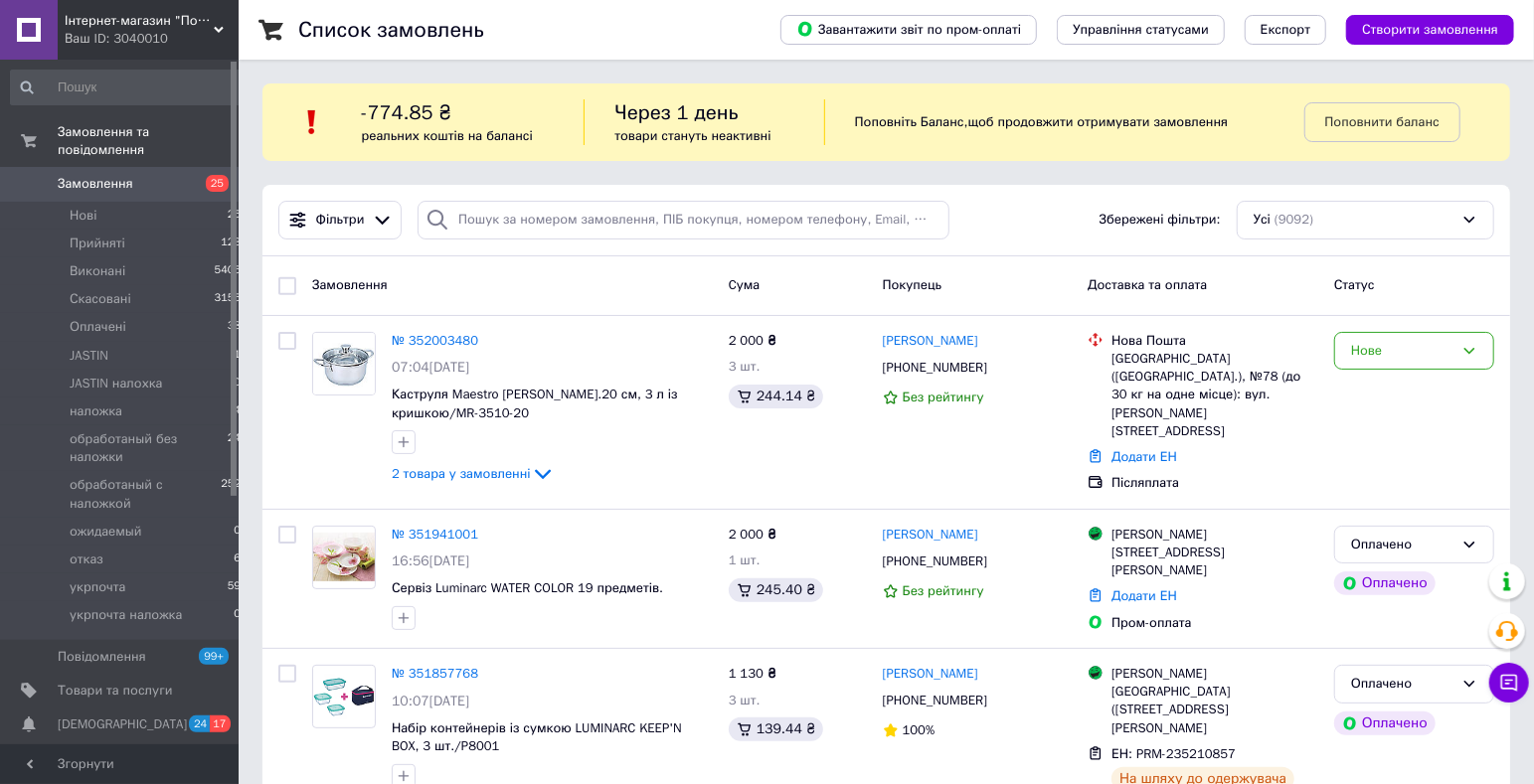 click on "Ваш ID: 3040010" at bounding box center (151, 39) 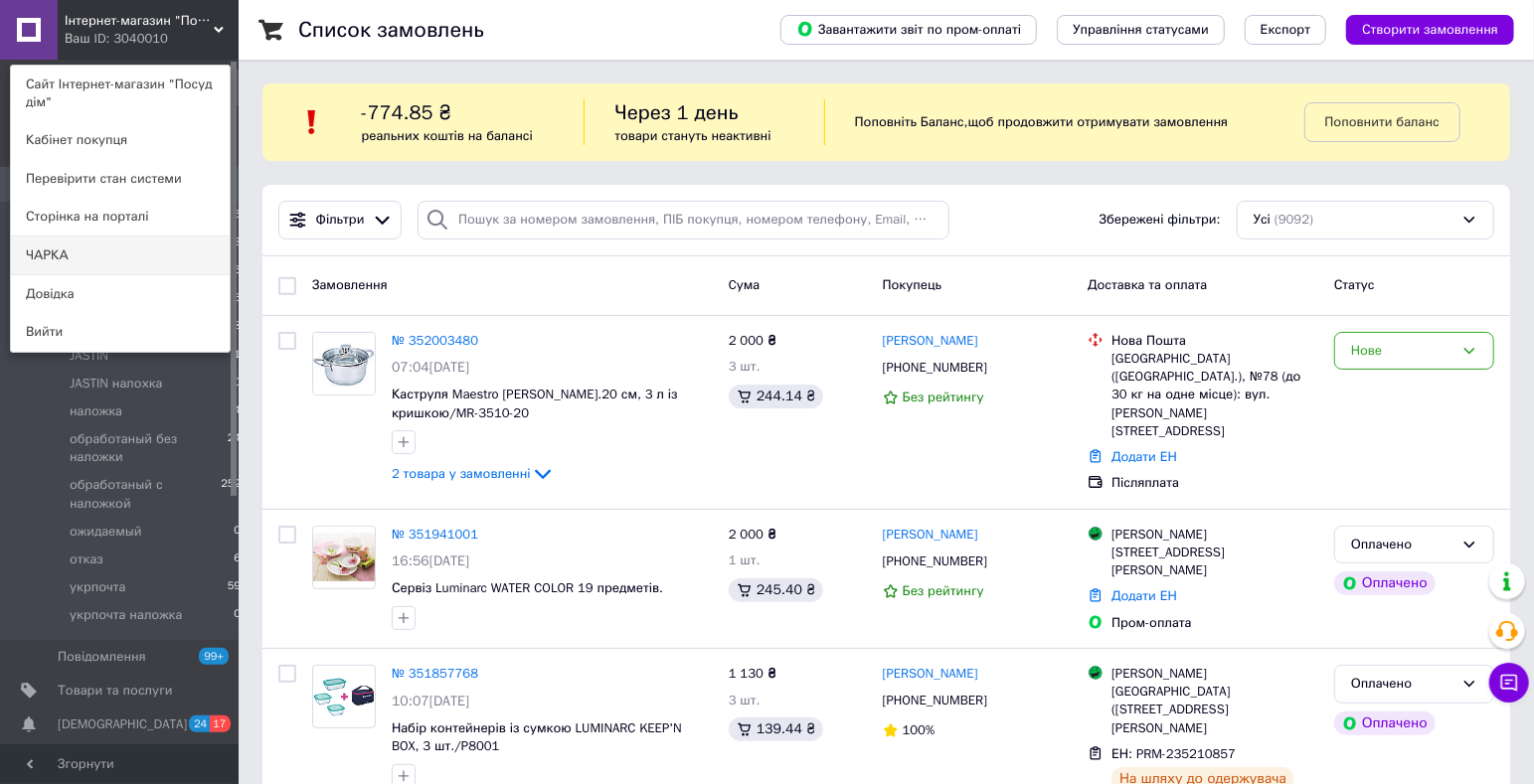 click on "ЧАРКА" at bounding box center [120, 255] 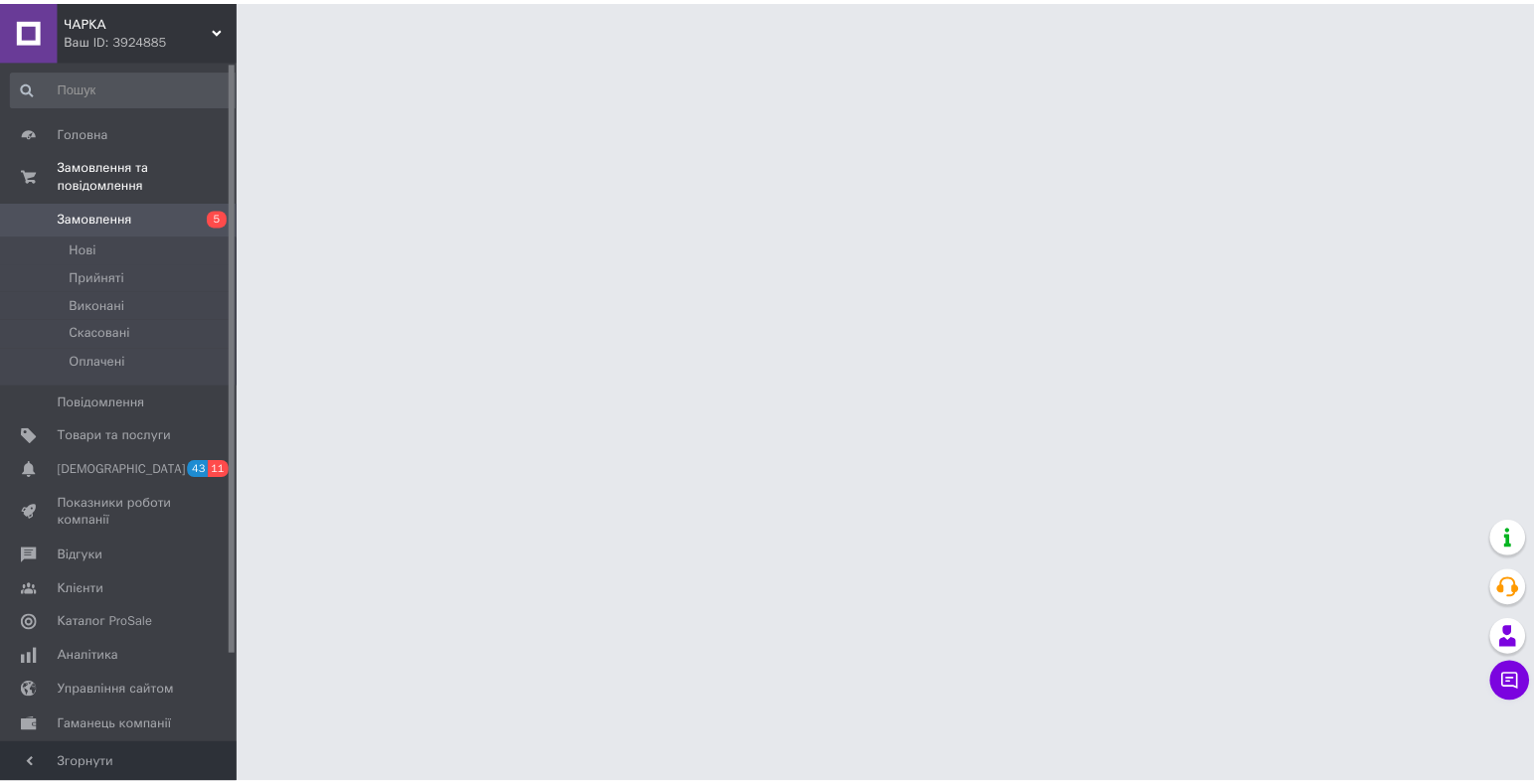 scroll, scrollTop: 0, scrollLeft: 0, axis: both 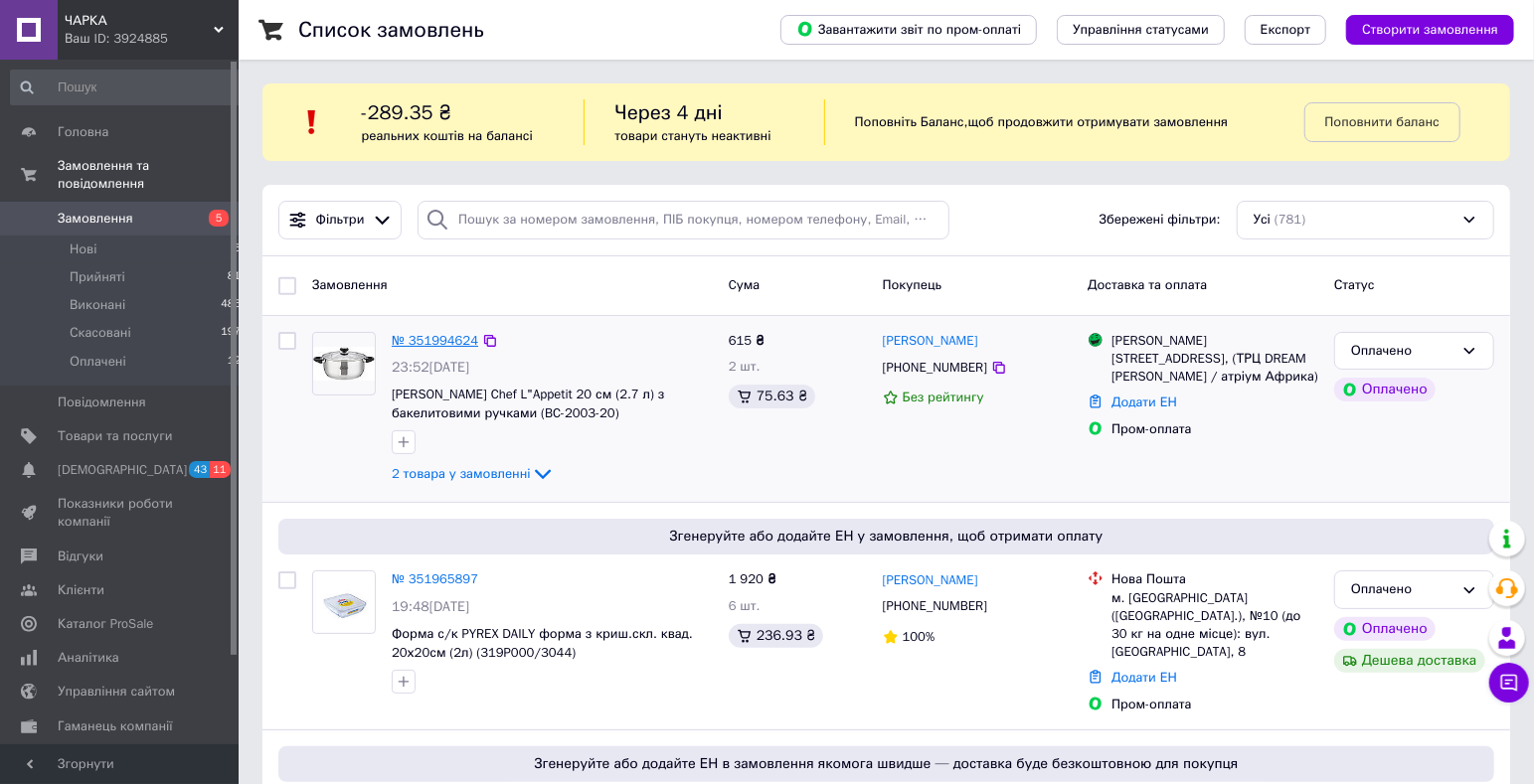 click on "№ 351994624" at bounding box center (434, 340) 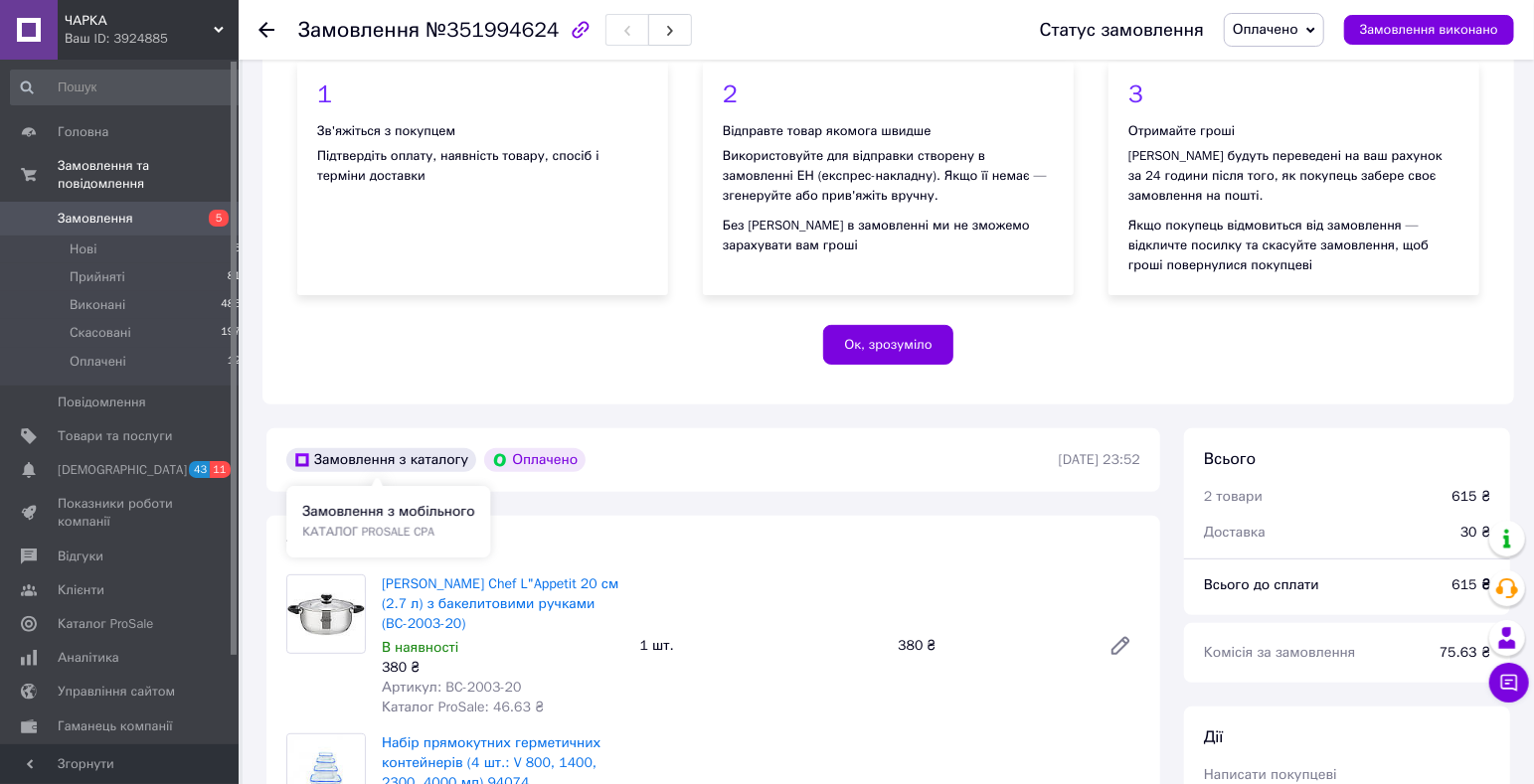 scroll, scrollTop: 417, scrollLeft: 0, axis: vertical 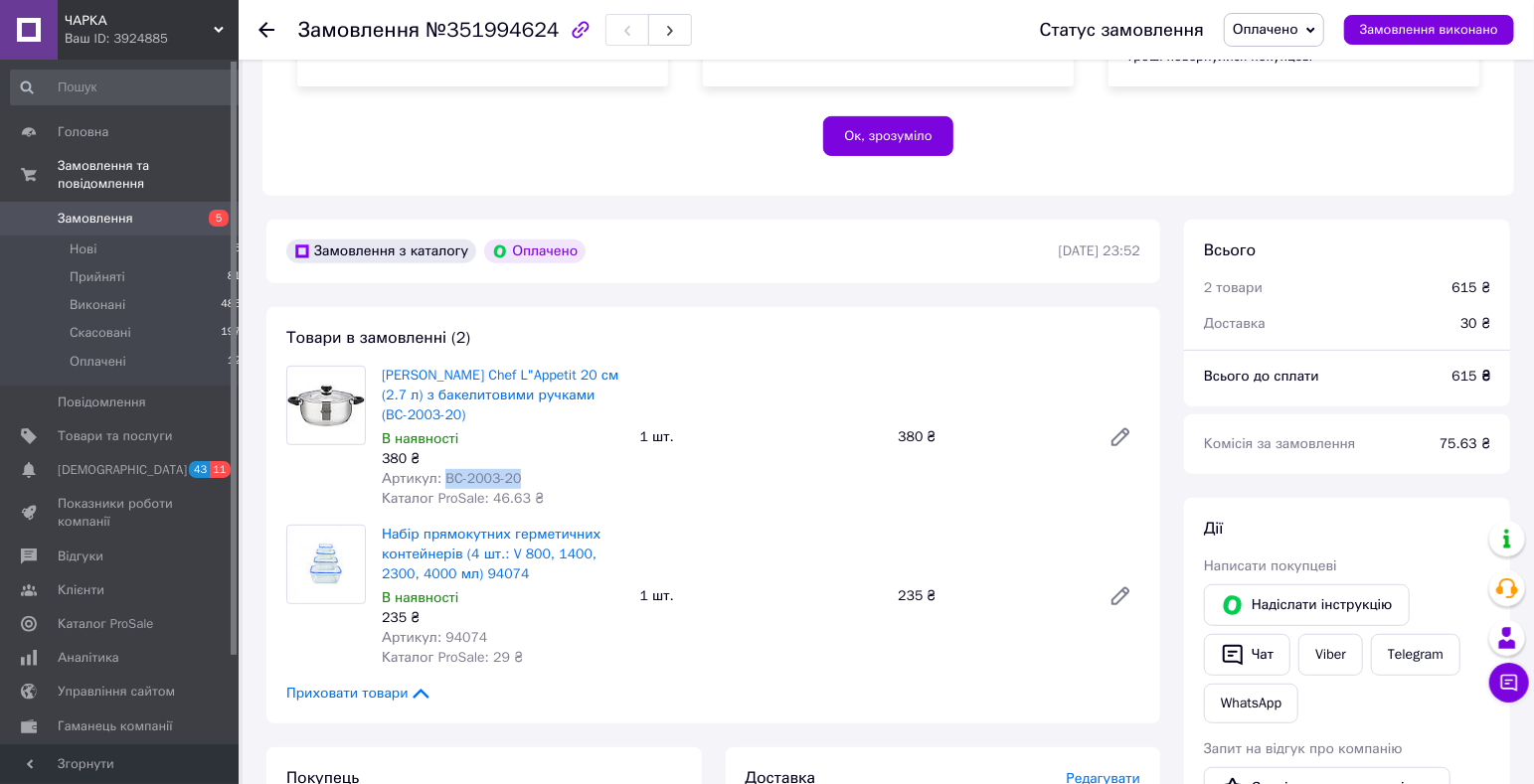 drag, startPoint x: 439, startPoint y: 476, endPoint x: 515, endPoint y: 472, distance: 76.10519 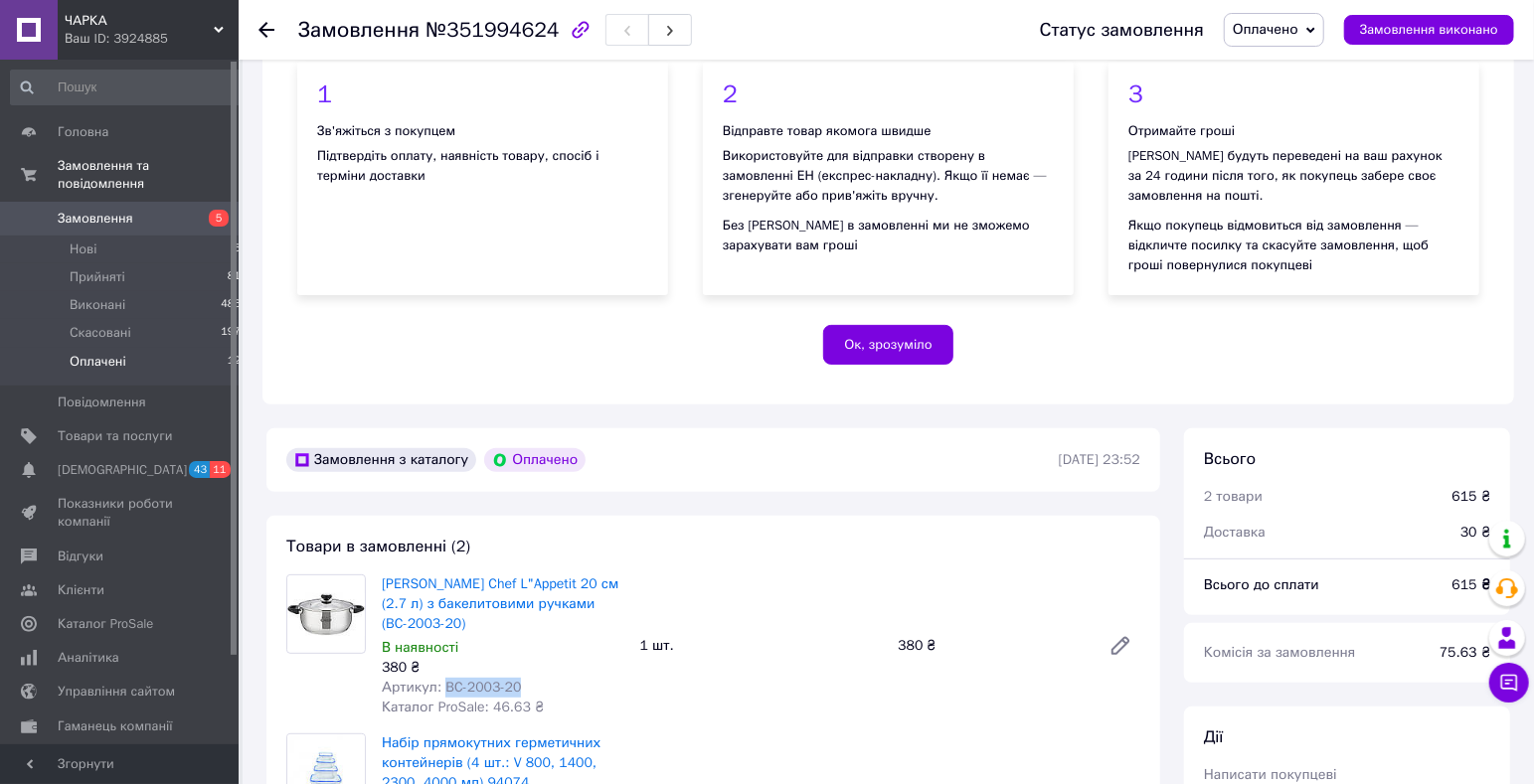 scroll, scrollTop: 0, scrollLeft: 0, axis: both 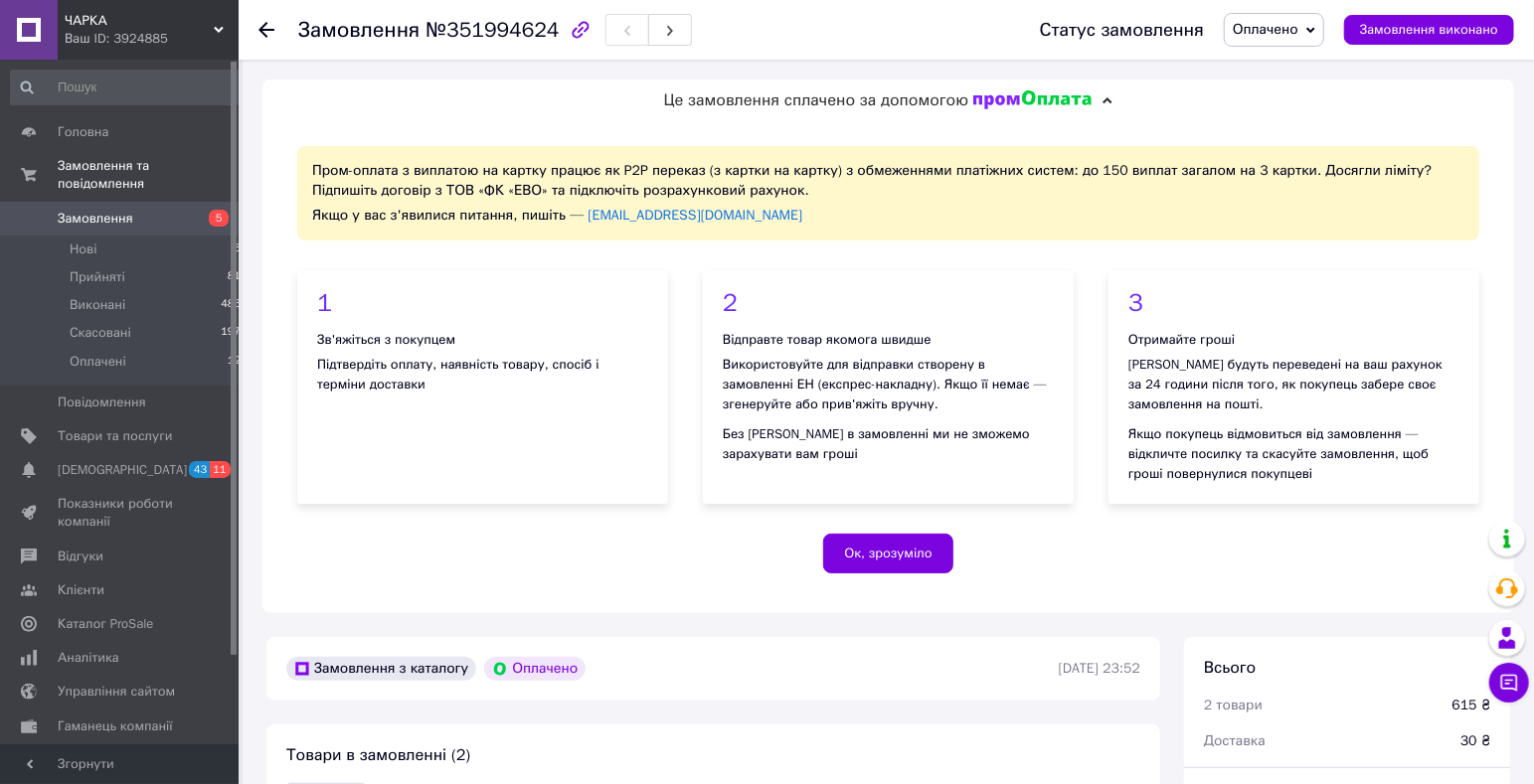 click on "Замовлення" at bounding box center [95, 219] 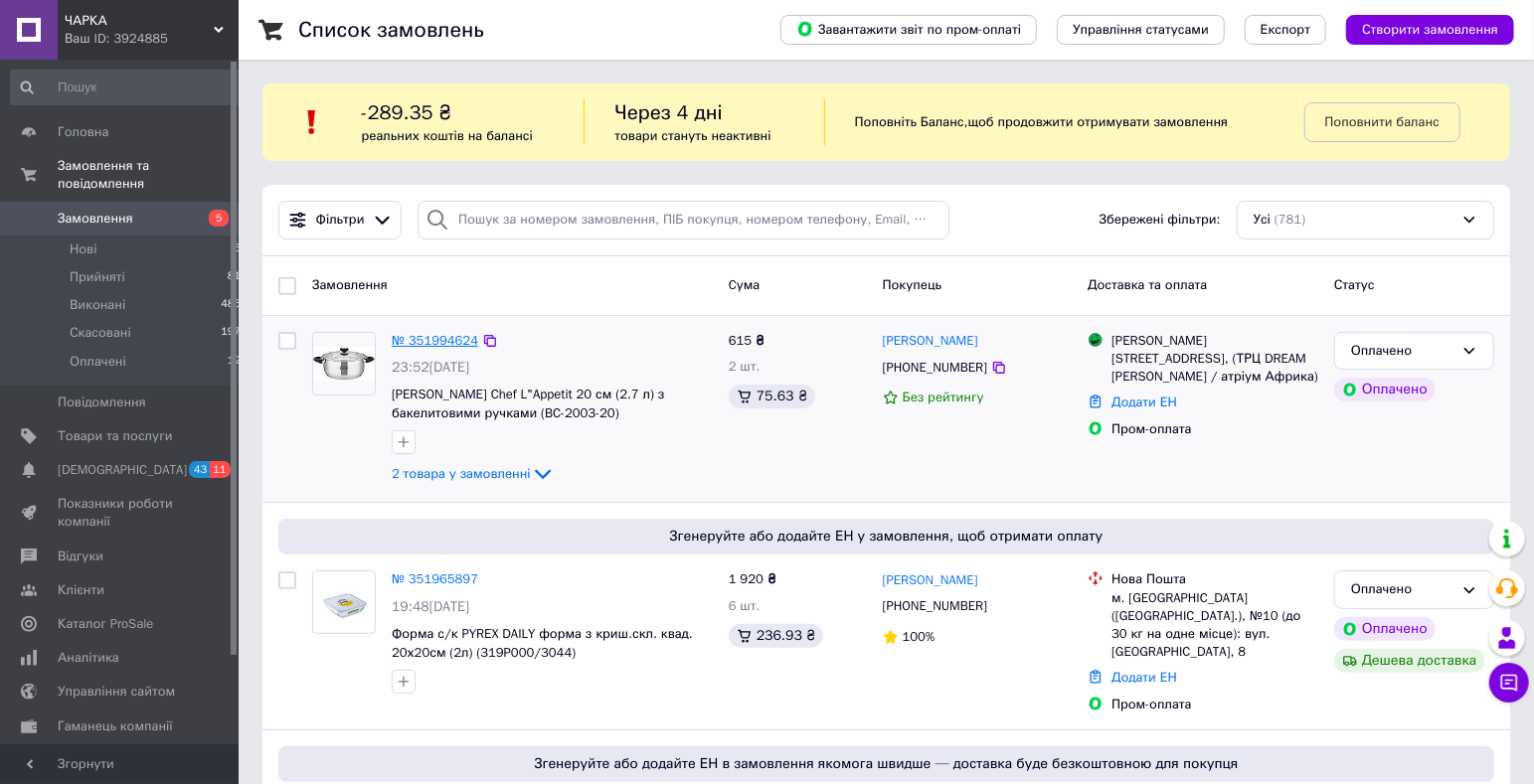 click on "№ 351994624" at bounding box center [434, 340] 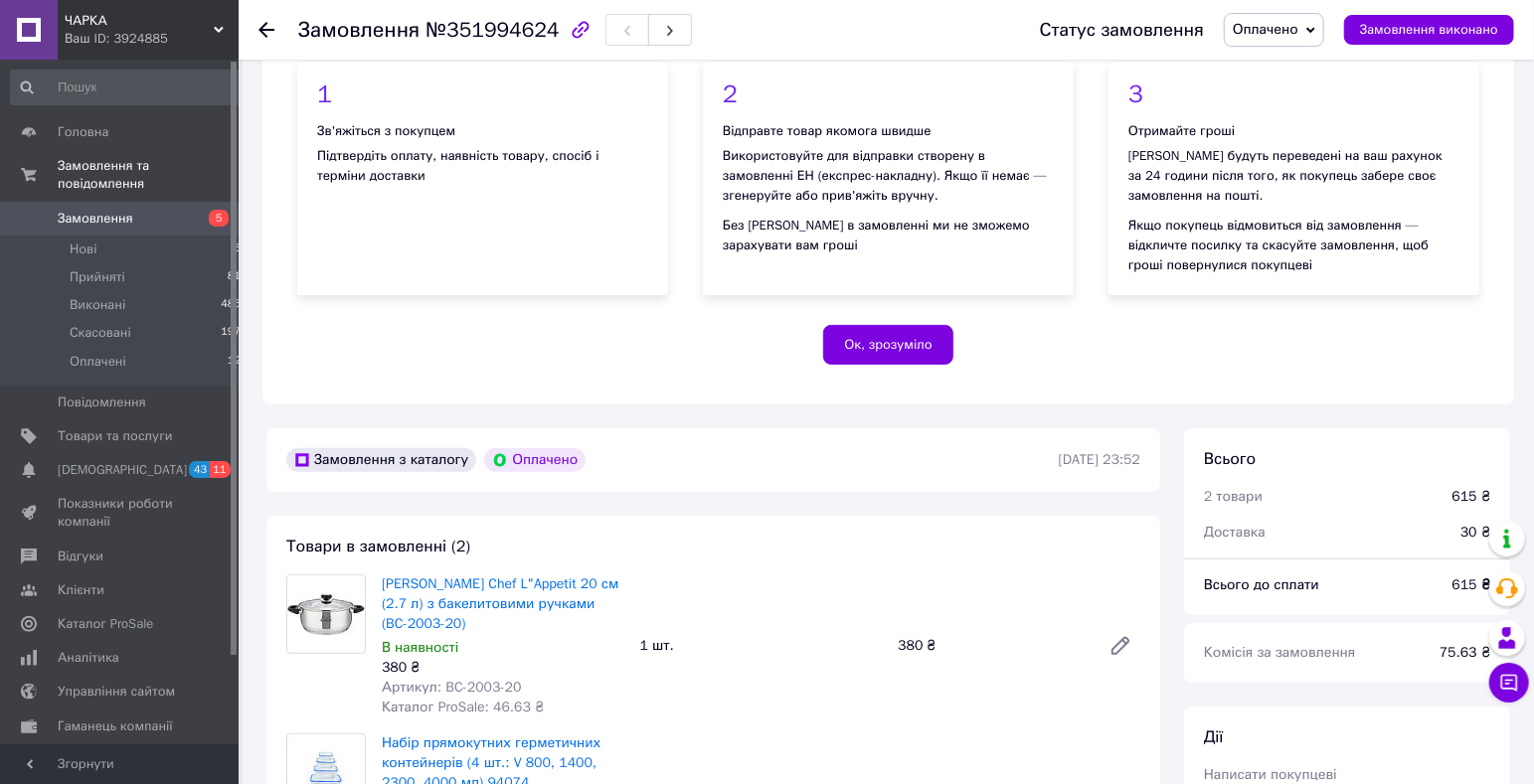 scroll, scrollTop: 313, scrollLeft: 0, axis: vertical 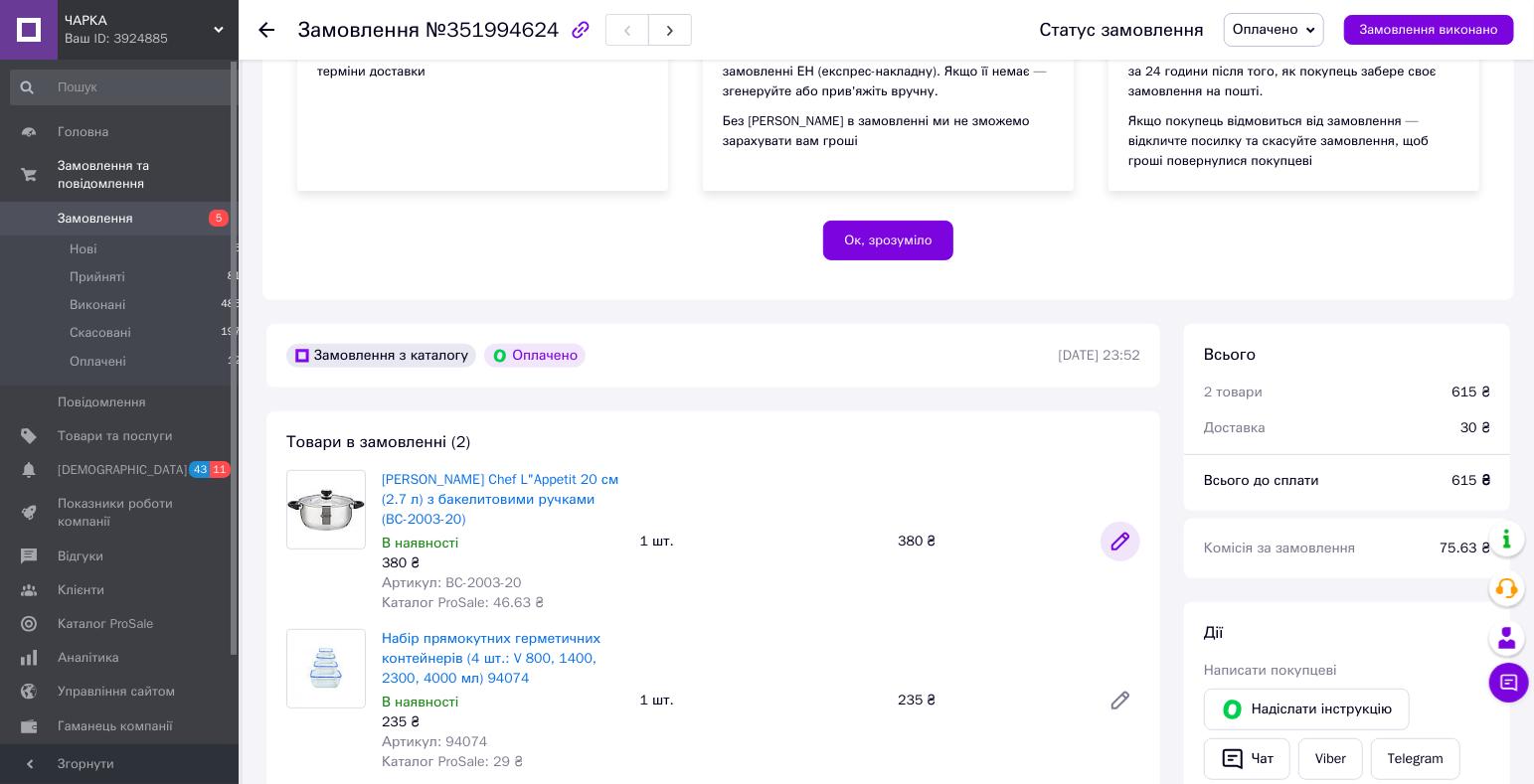 click 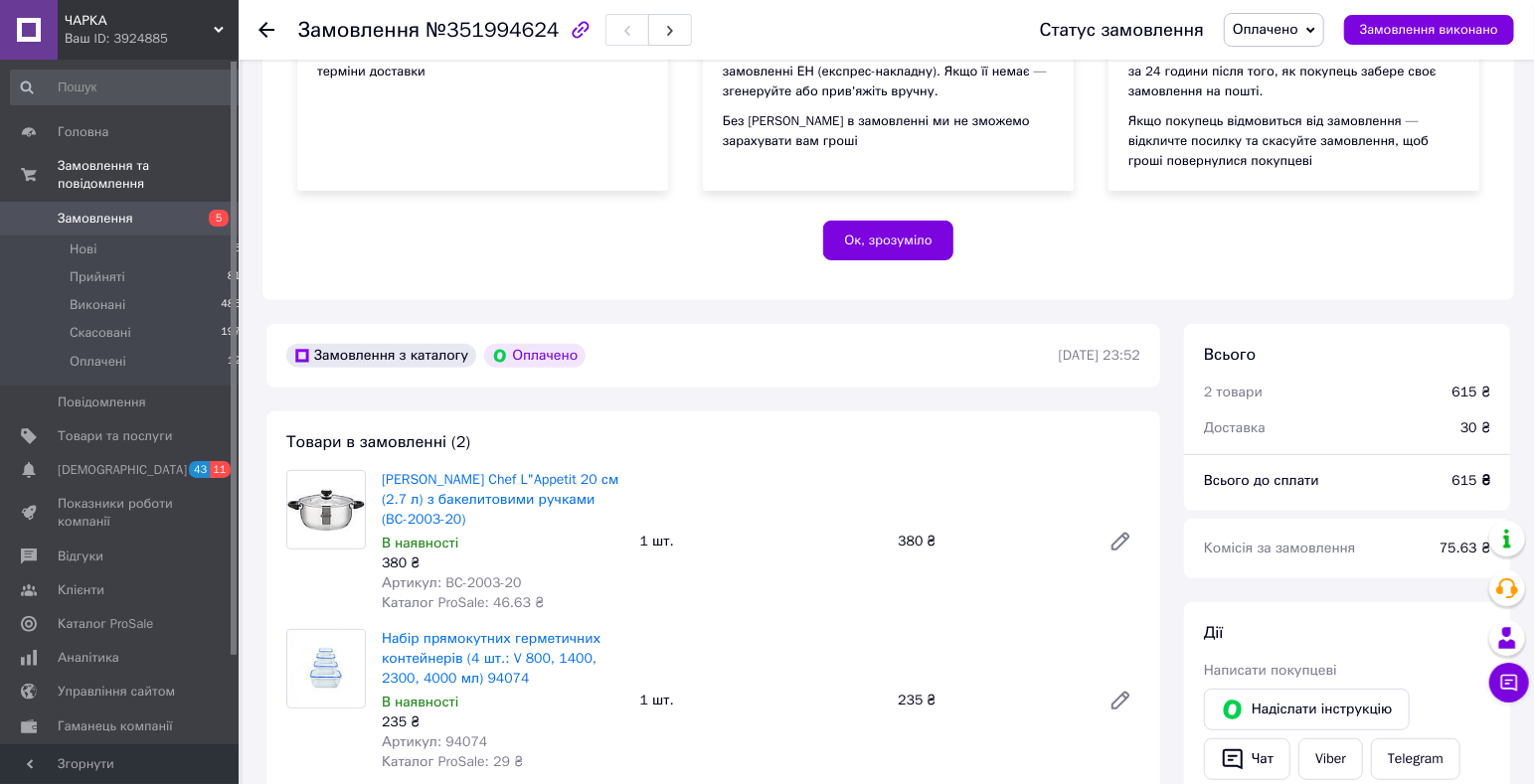 click on "Ваш ID: 3924885" at bounding box center (151, 39) 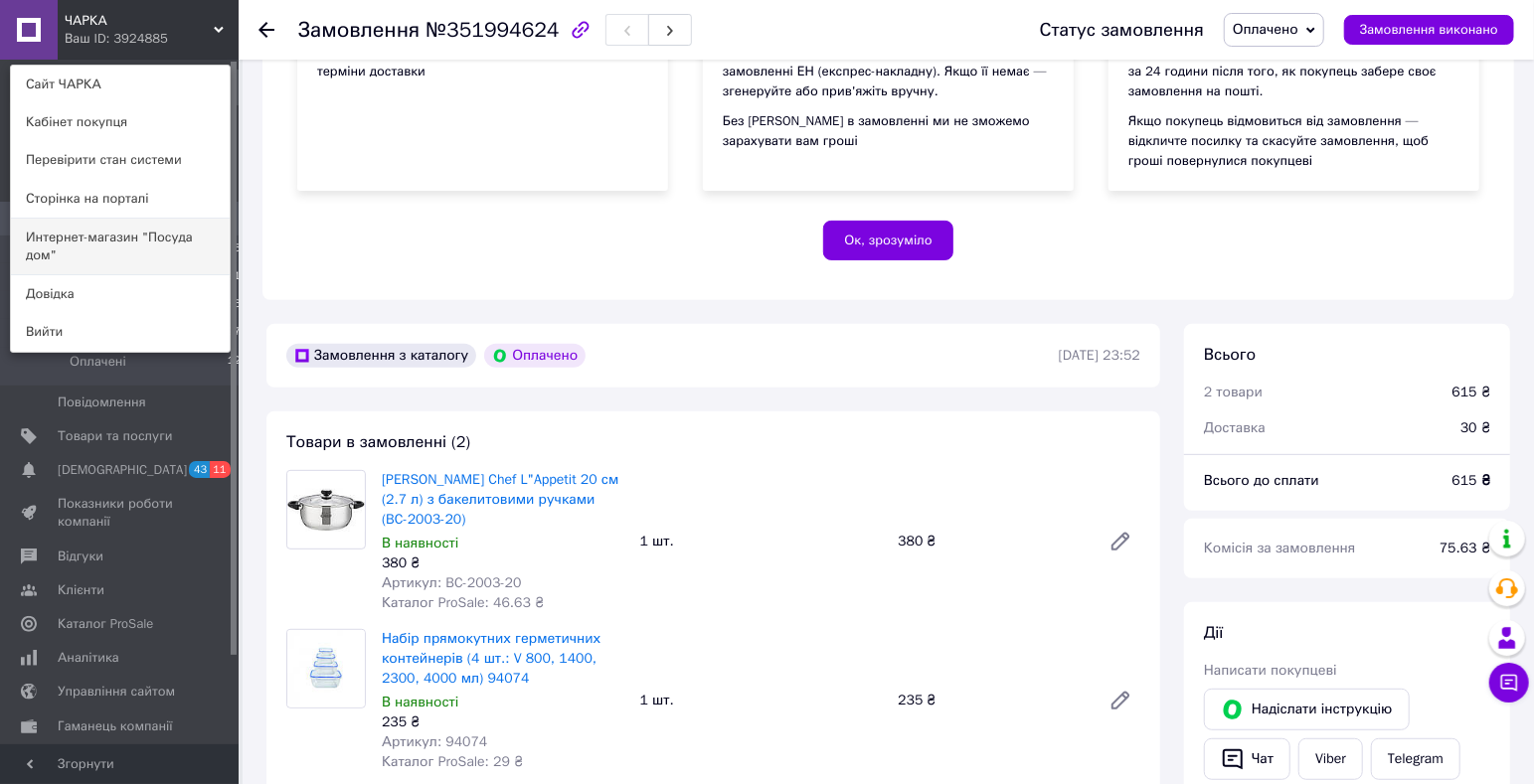 click on "Интернет-магазин "Посуда дом"" at bounding box center [120, 246] 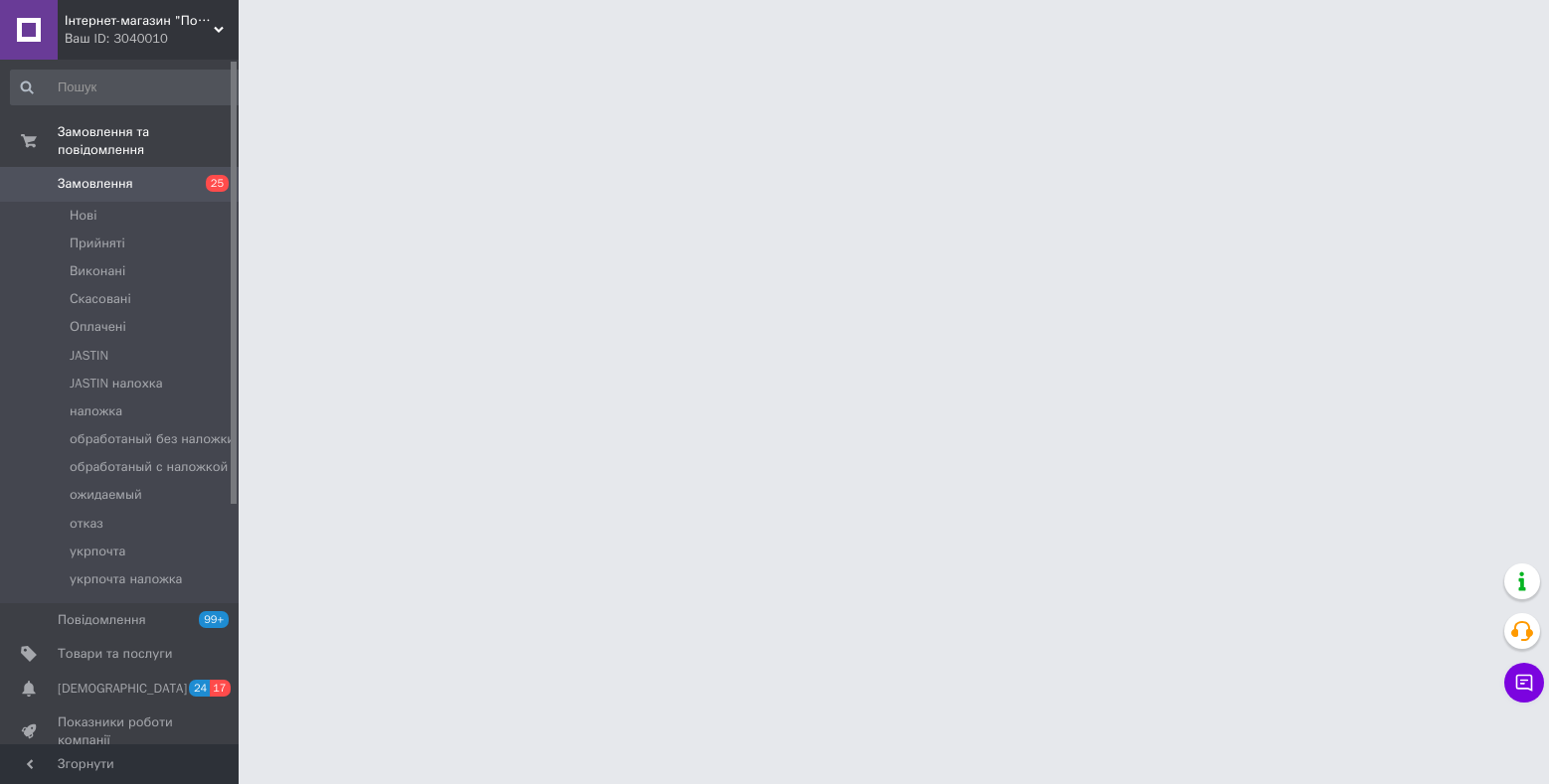 scroll, scrollTop: 0, scrollLeft: 0, axis: both 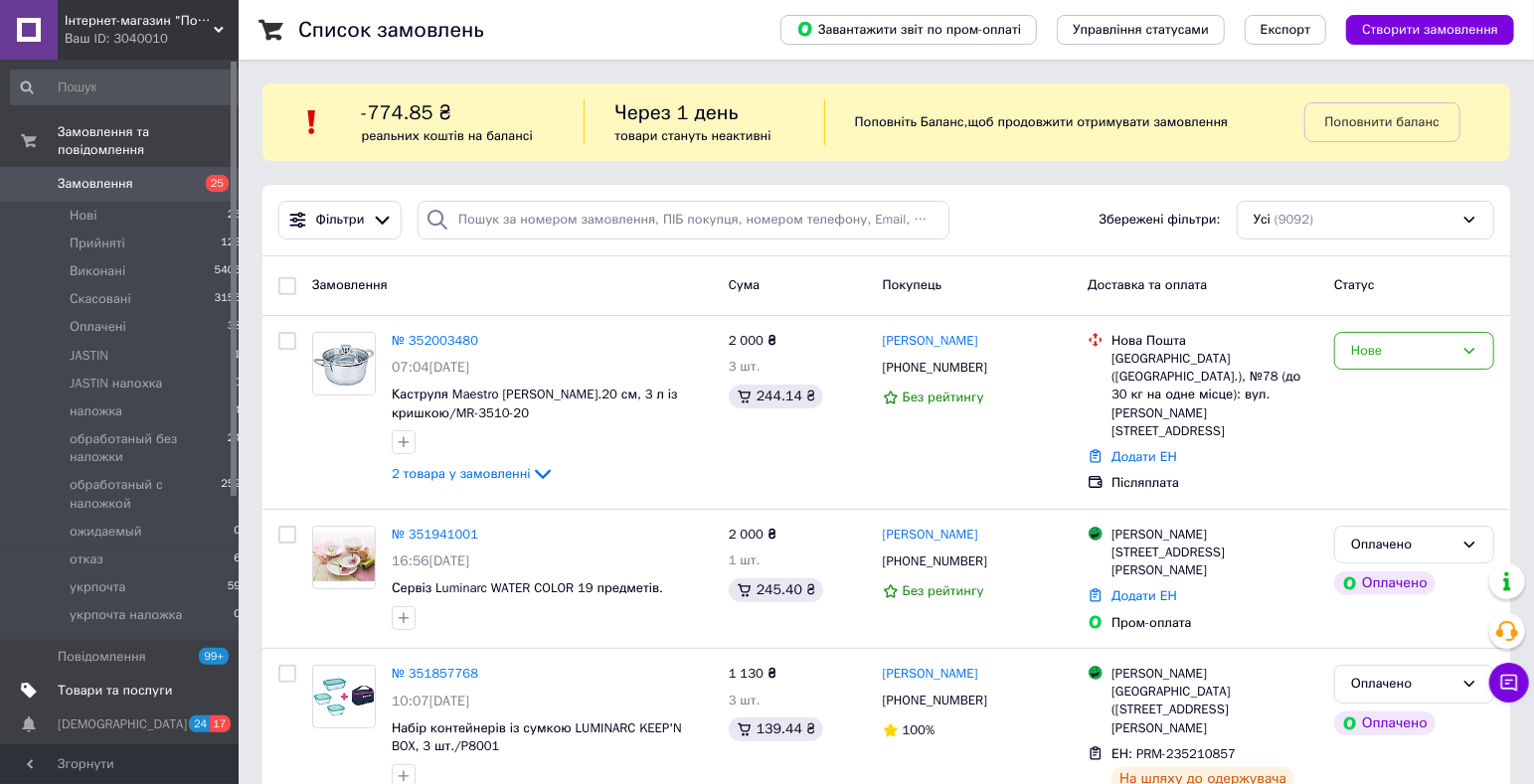 click on "Товари та послуги" at bounding box center (114, 691) 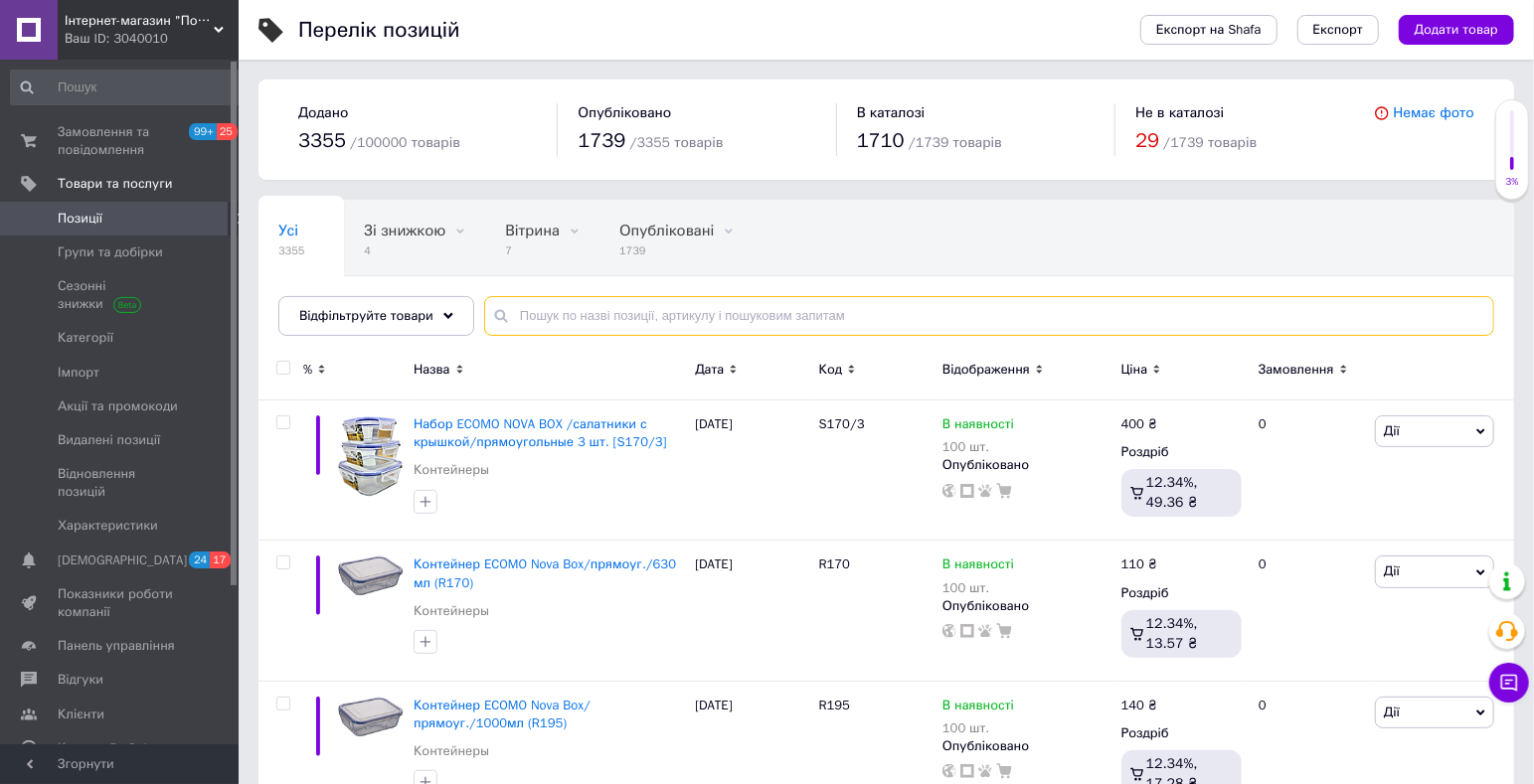 click at bounding box center (989, 316) 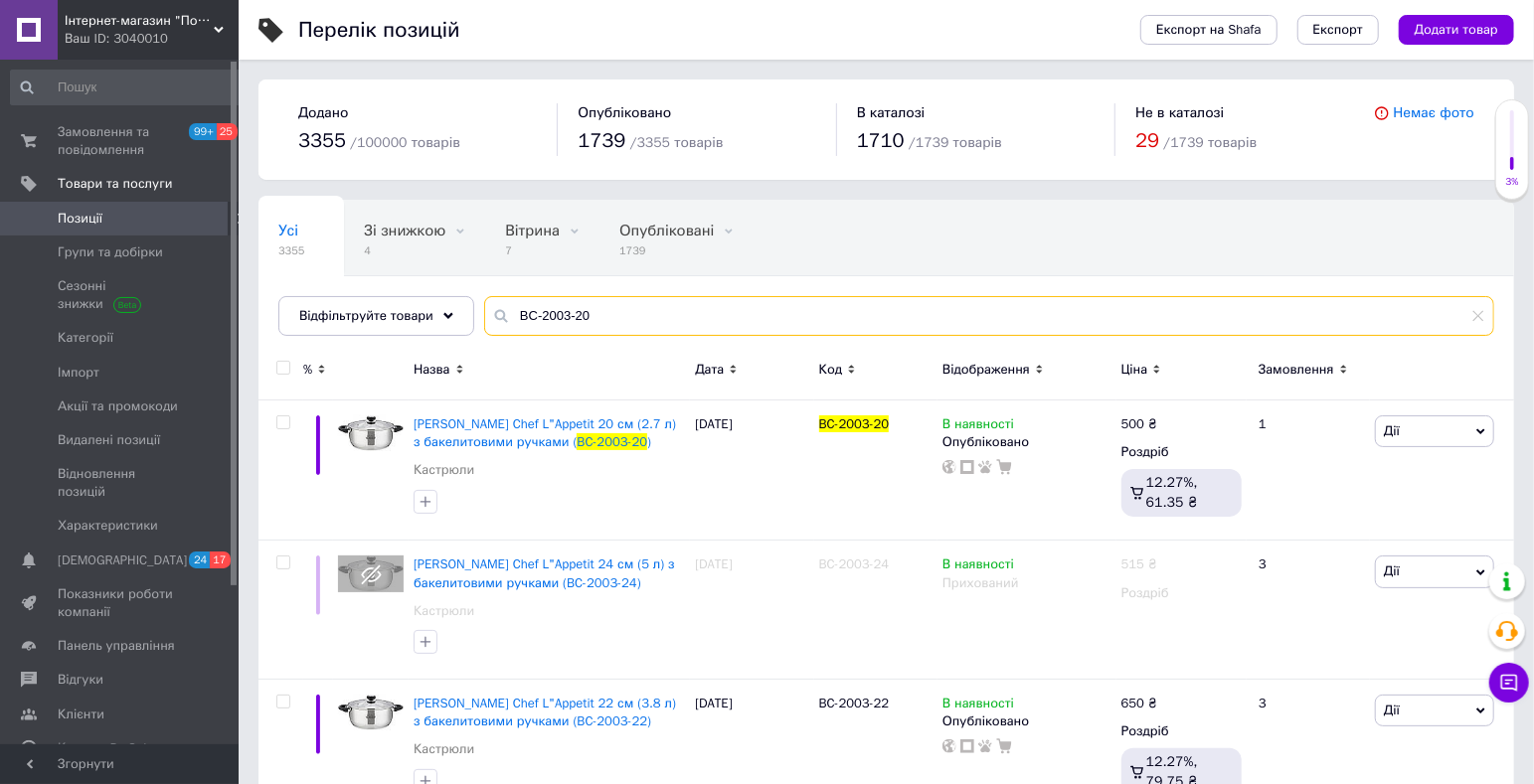 drag, startPoint x: 599, startPoint y: 322, endPoint x: 450, endPoint y: 341, distance: 150.20652 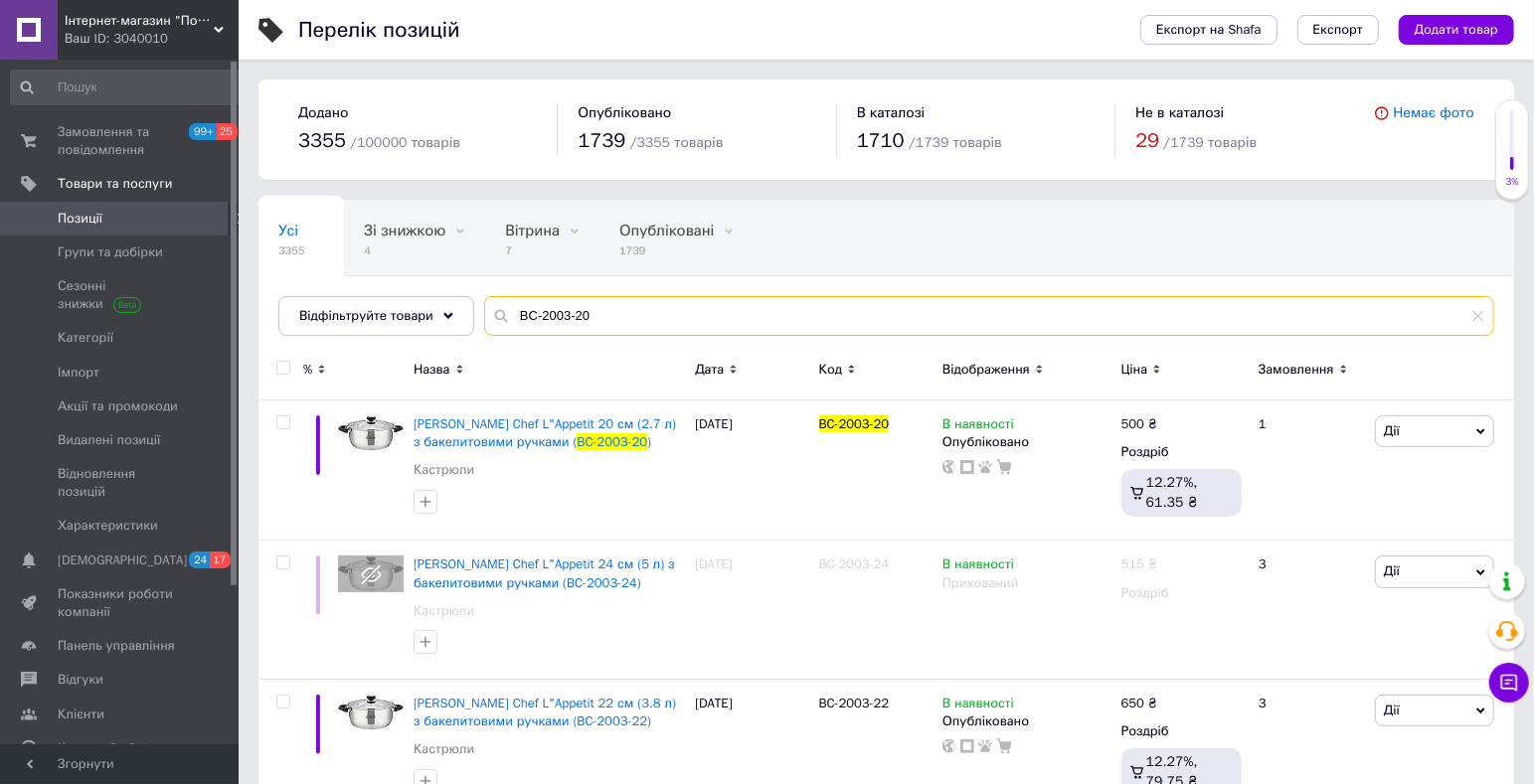 paste on "V5945" 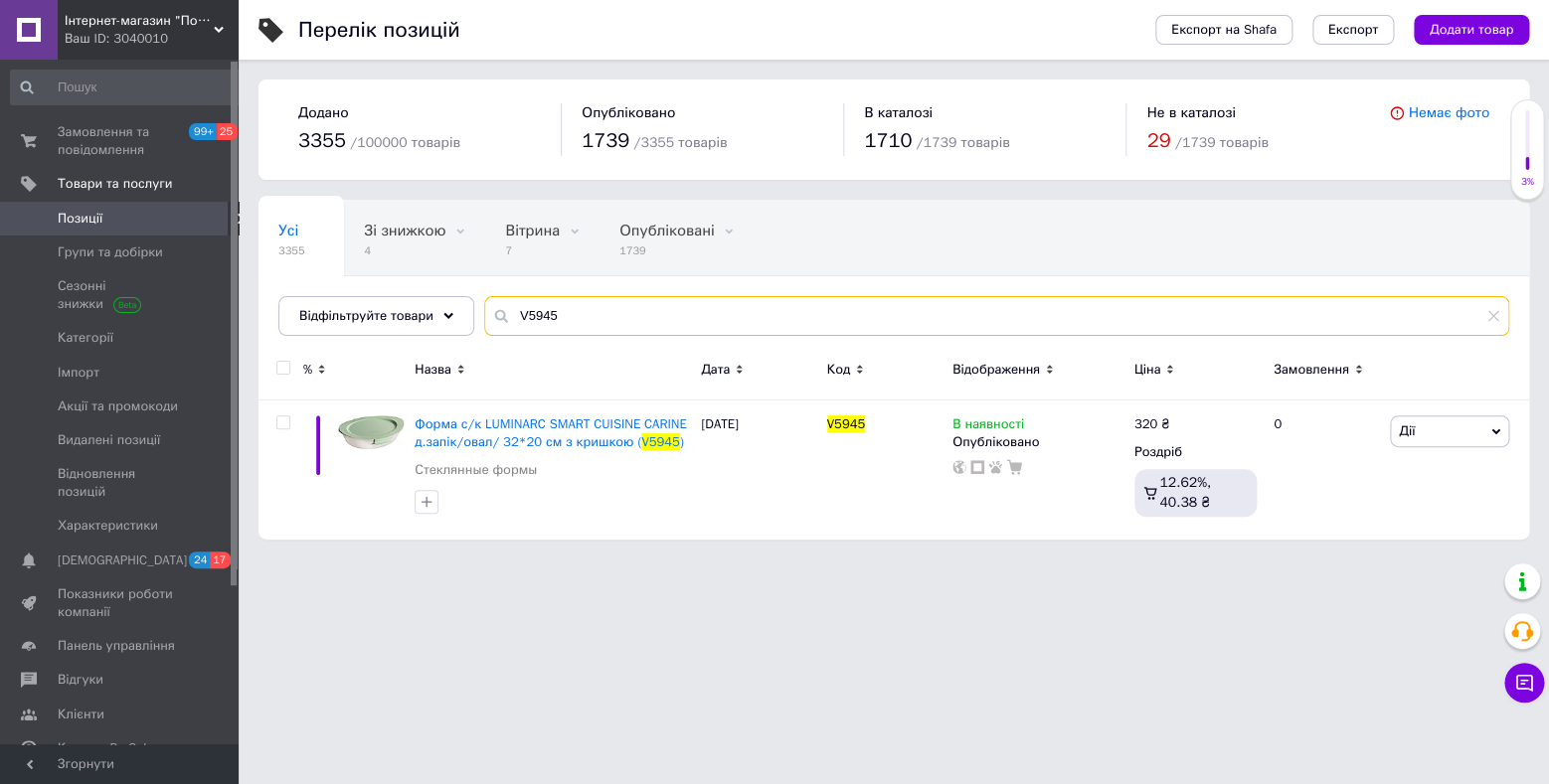 type on "V5945" 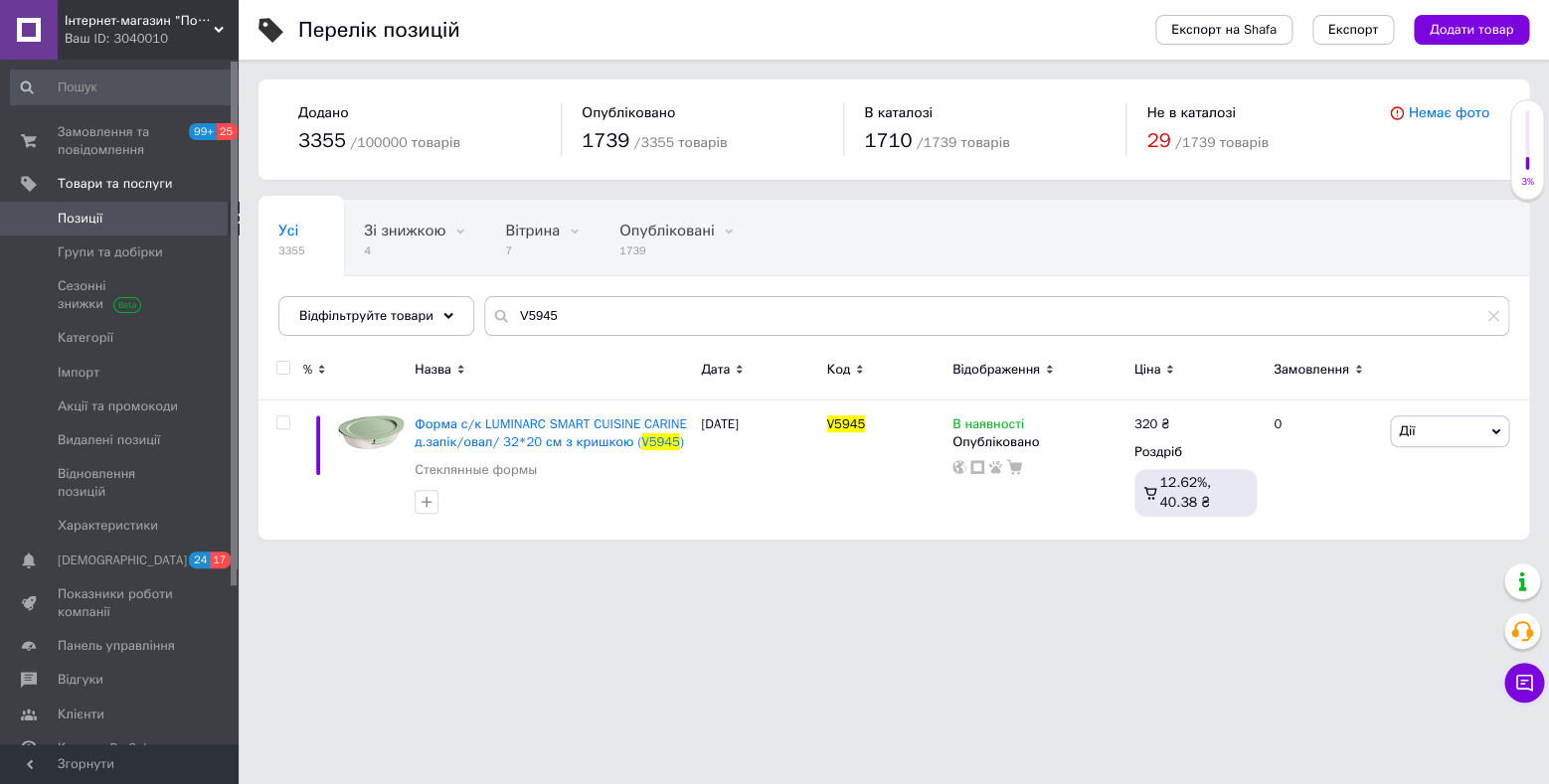 click on "Ваш ID: 3040010" at bounding box center (151, 39) 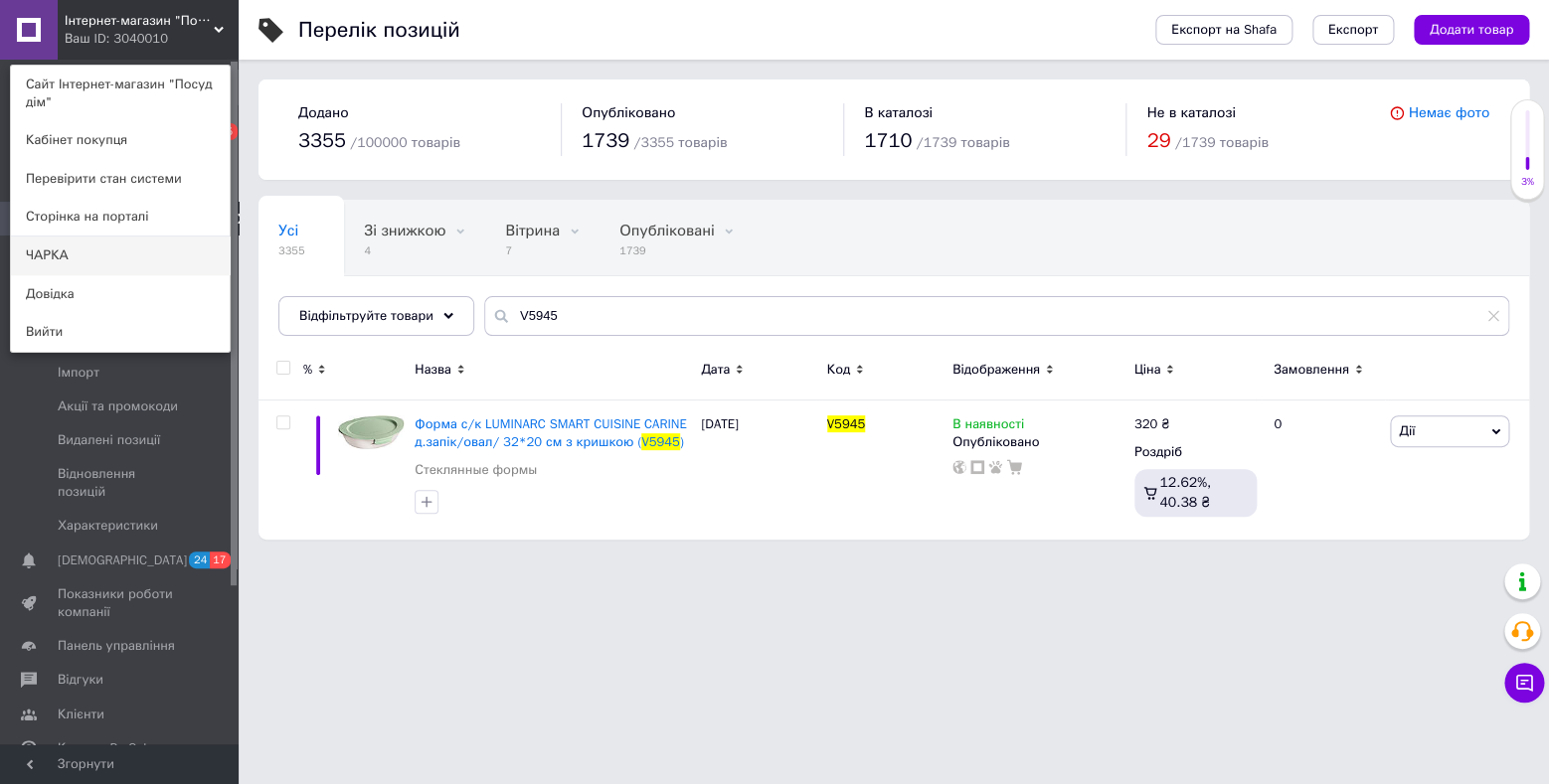 click on "ЧАРКА" at bounding box center [120, 255] 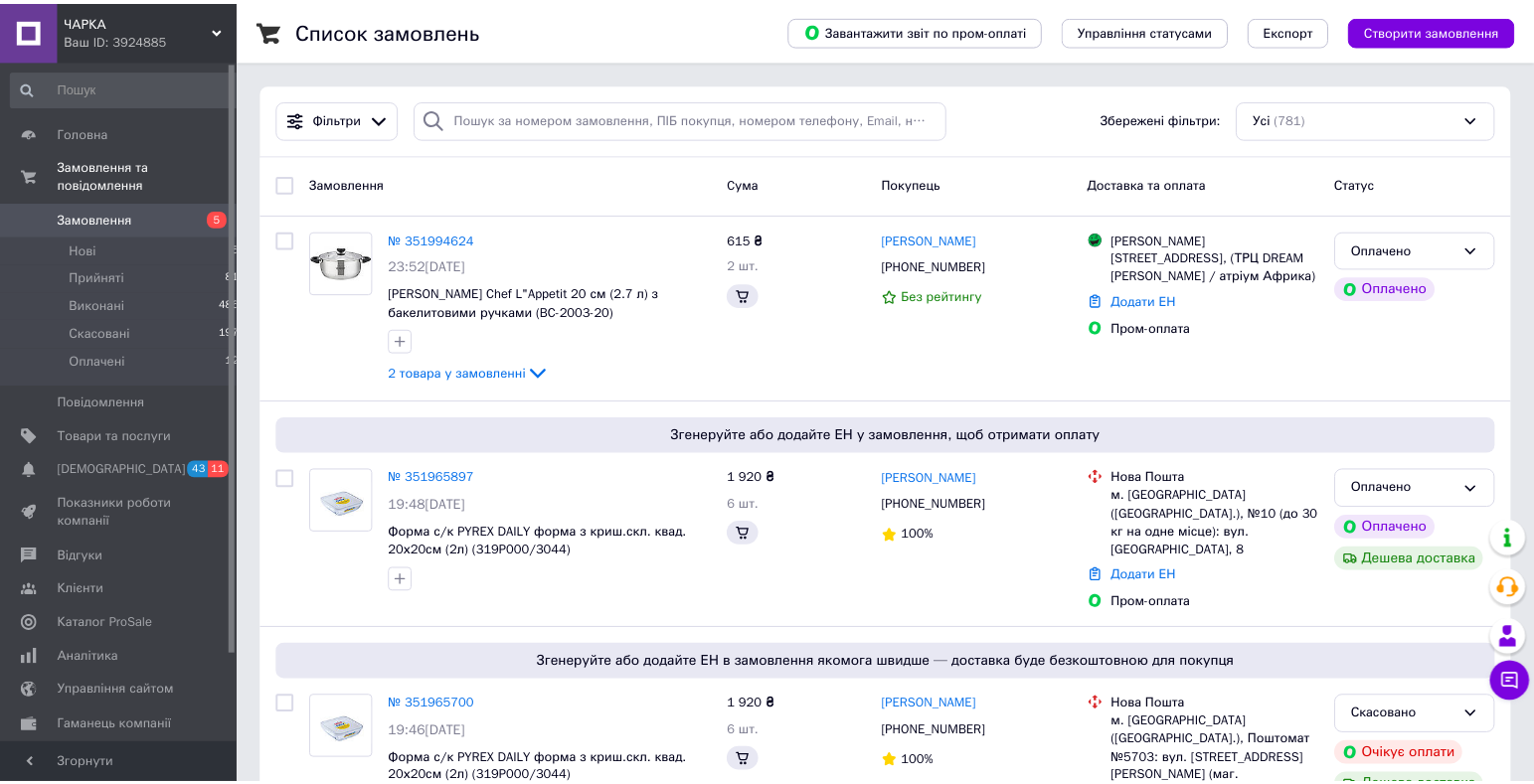 scroll, scrollTop: 0, scrollLeft: 0, axis: both 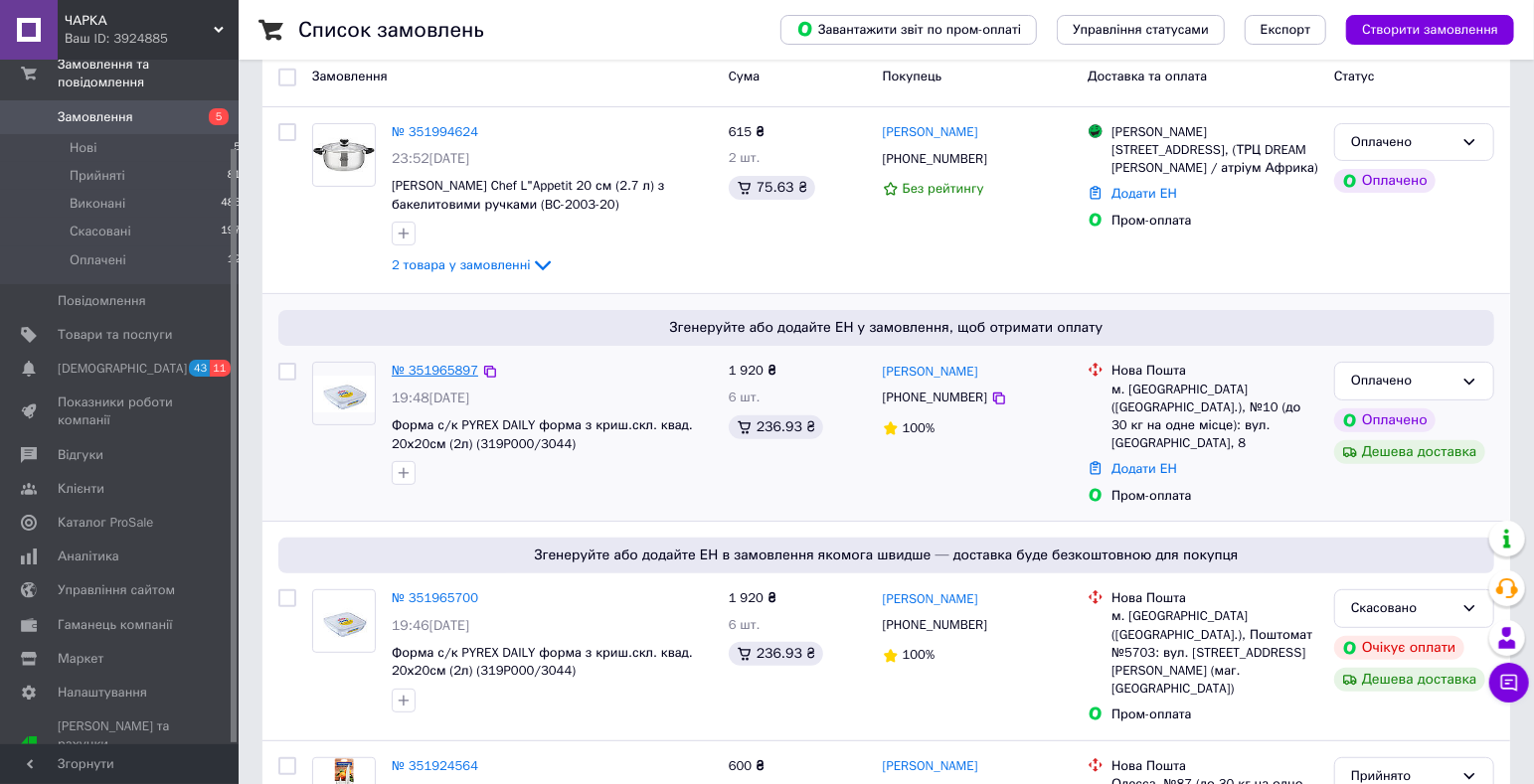 click on "№ 351965897" at bounding box center [434, 370] 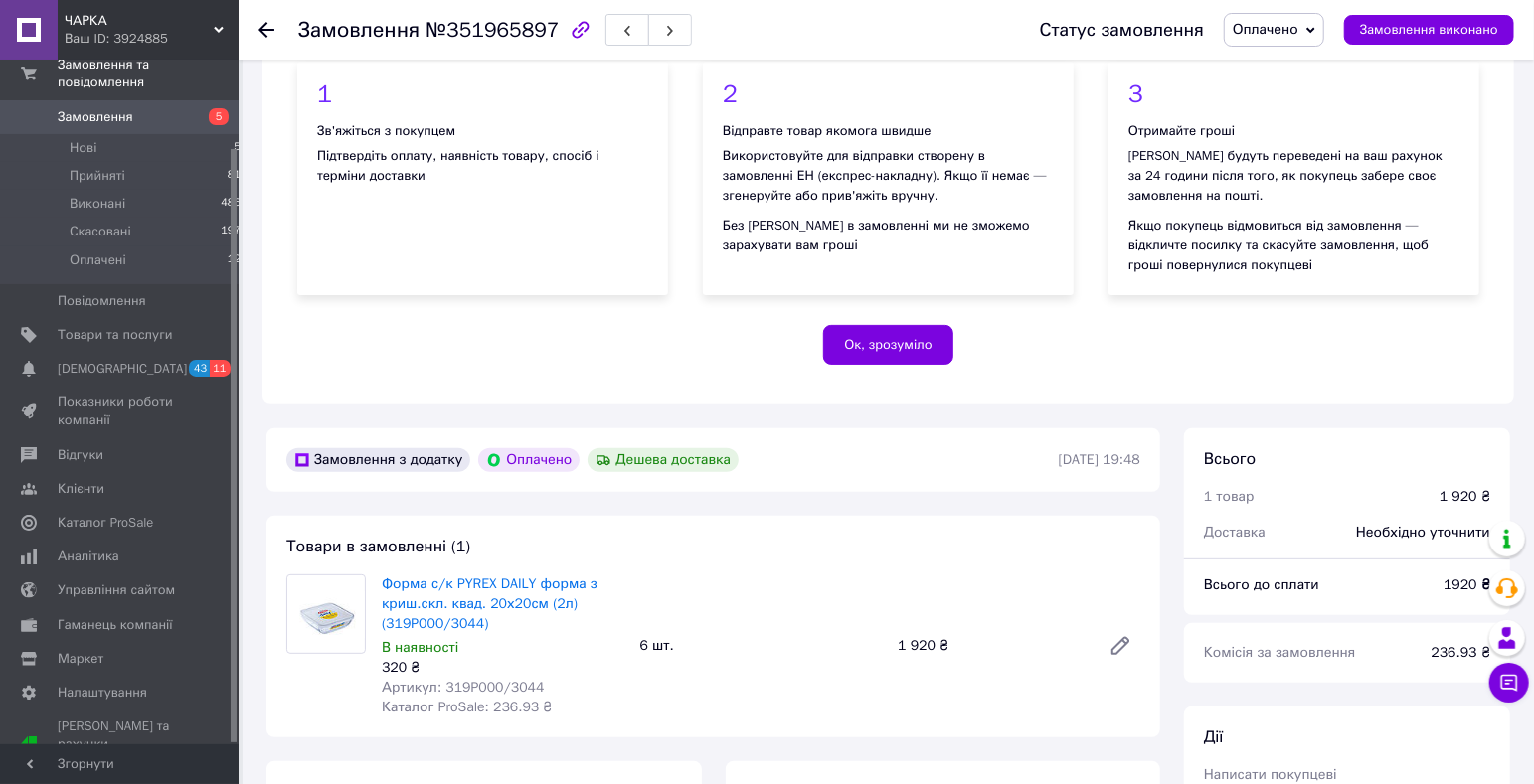 scroll, scrollTop: 313, scrollLeft: 0, axis: vertical 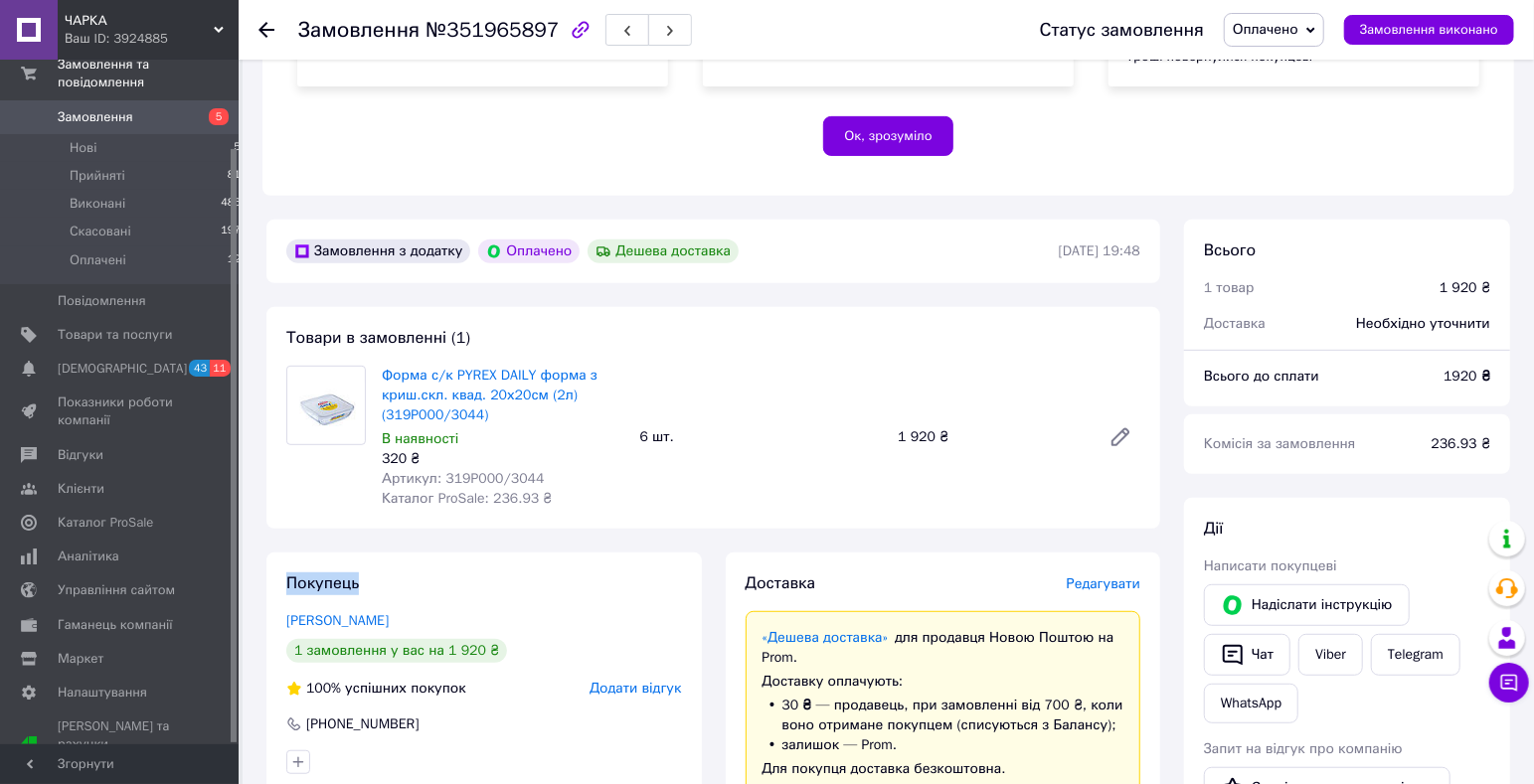 drag, startPoint x: 442, startPoint y: 584, endPoint x: 528, endPoint y: 579, distance: 86.145226 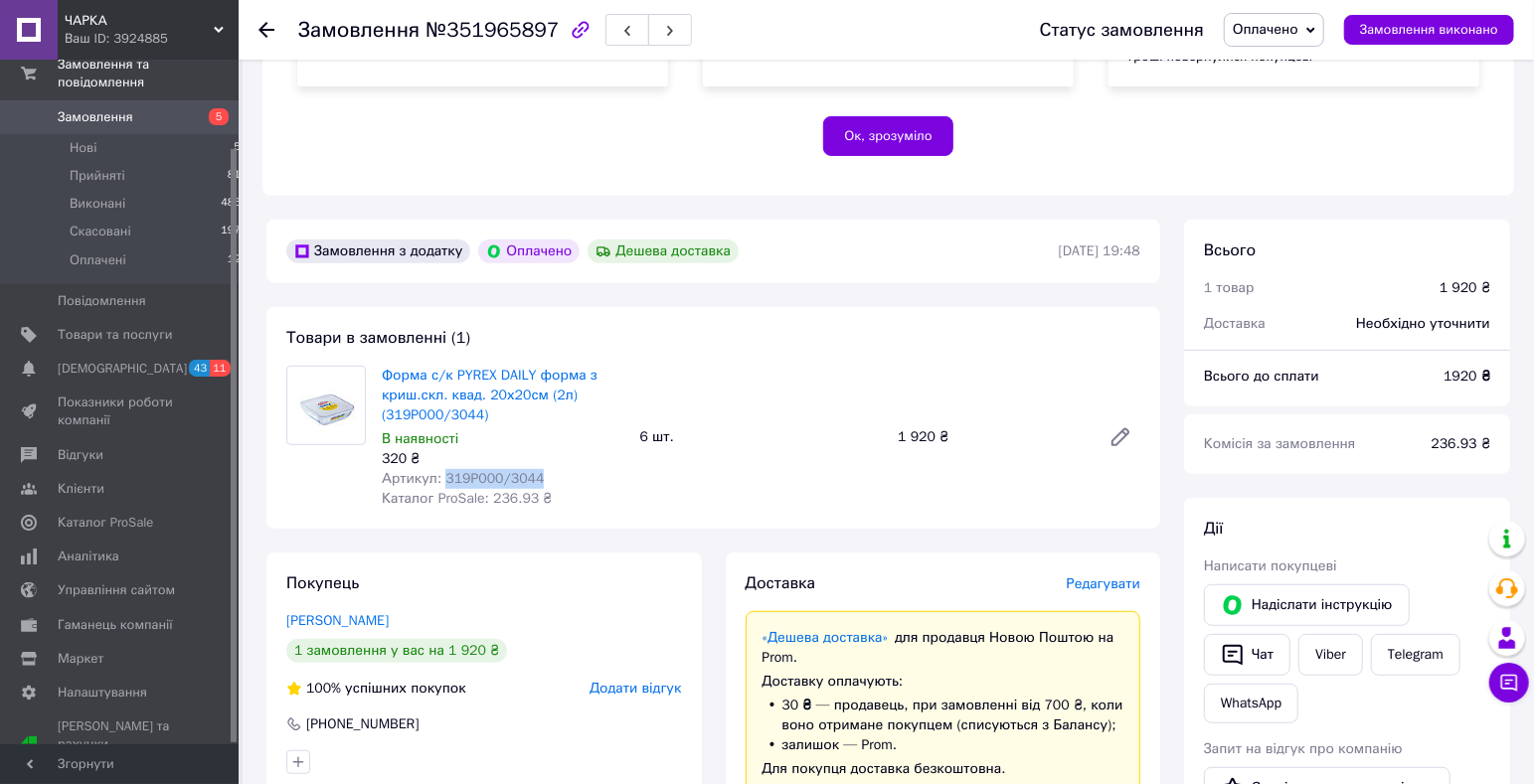 drag, startPoint x: 529, startPoint y: 475, endPoint x: 440, endPoint y: 482, distance: 89.27486 